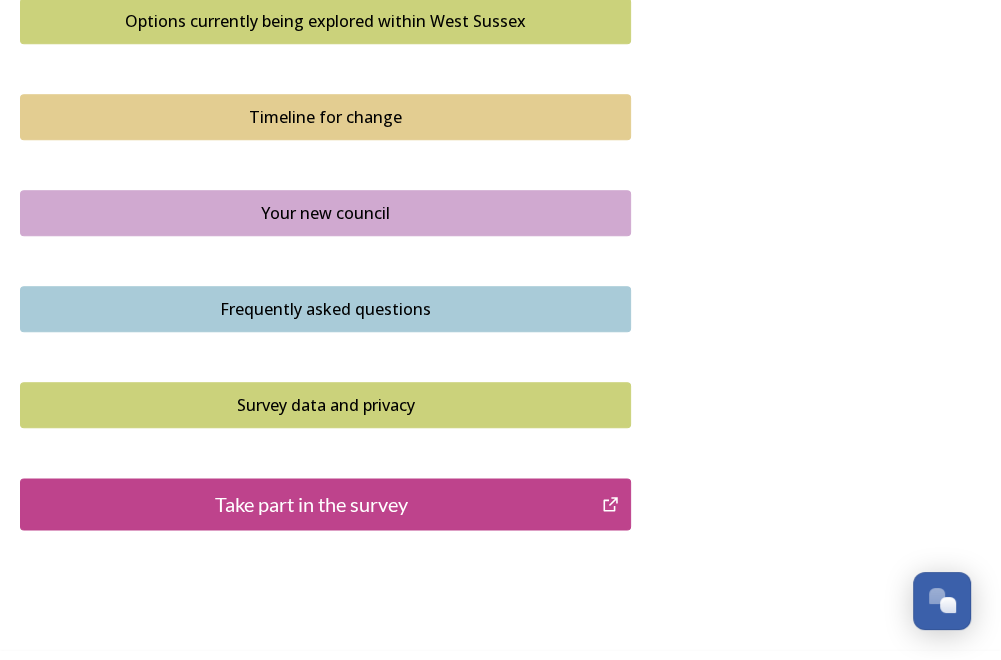 scroll, scrollTop: 1486, scrollLeft: 0, axis: vertical 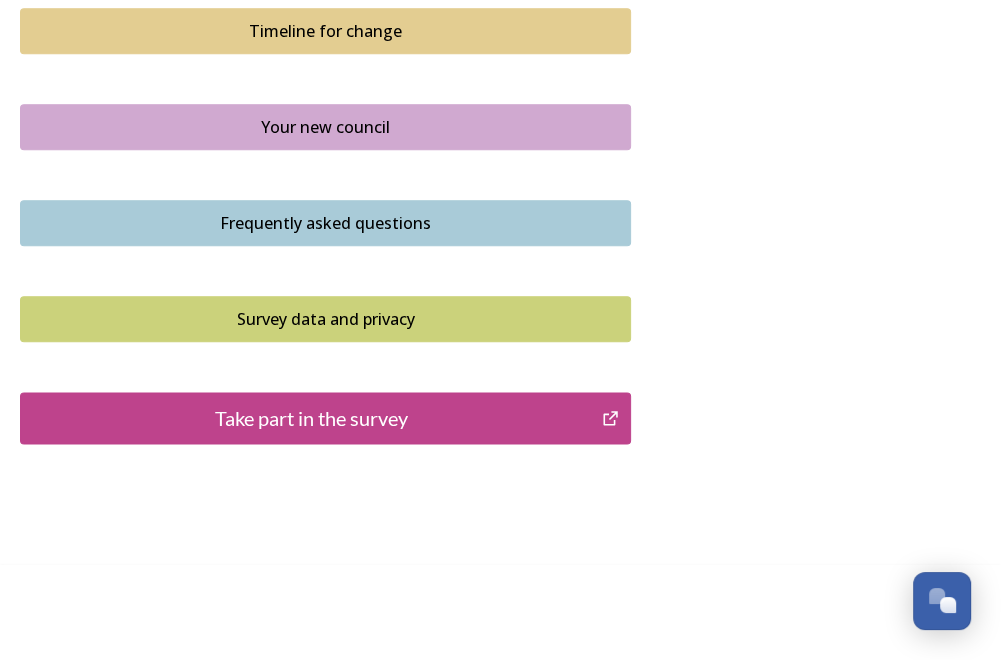 click on "Take part in the survey" at bounding box center (311, 418) 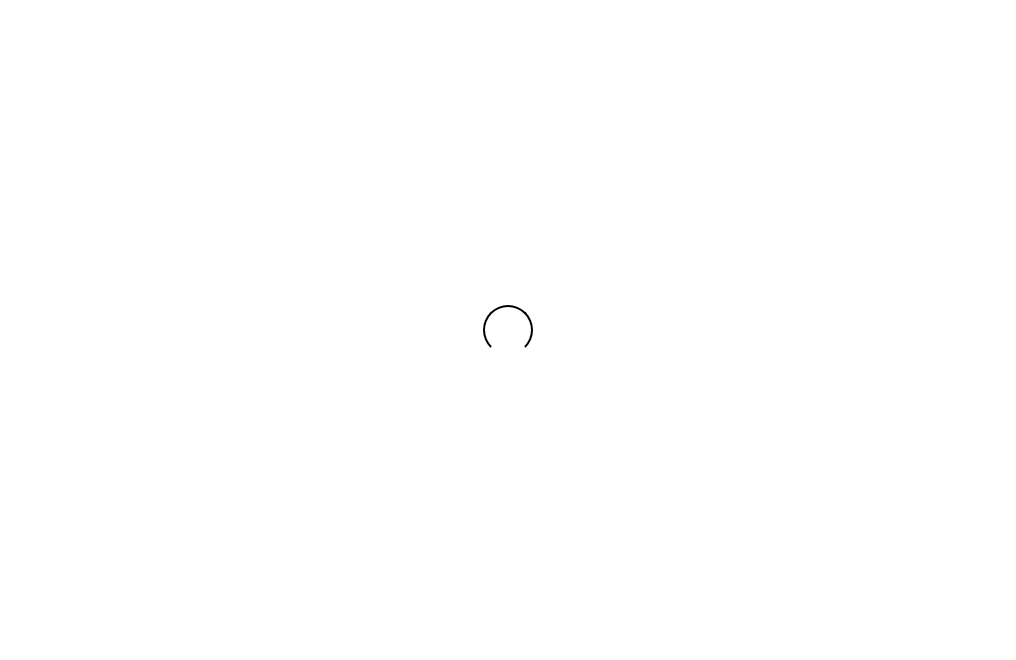scroll, scrollTop: 0, scrollLeft: 0, axis: both 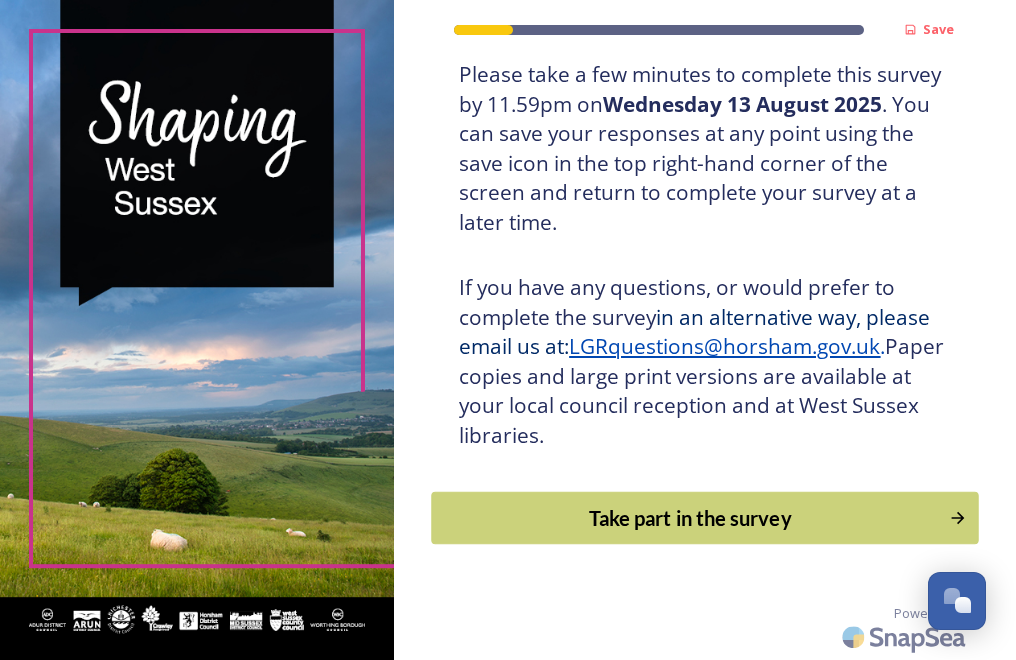 click on "Take part in the survey" at bounding box center [691, 518] 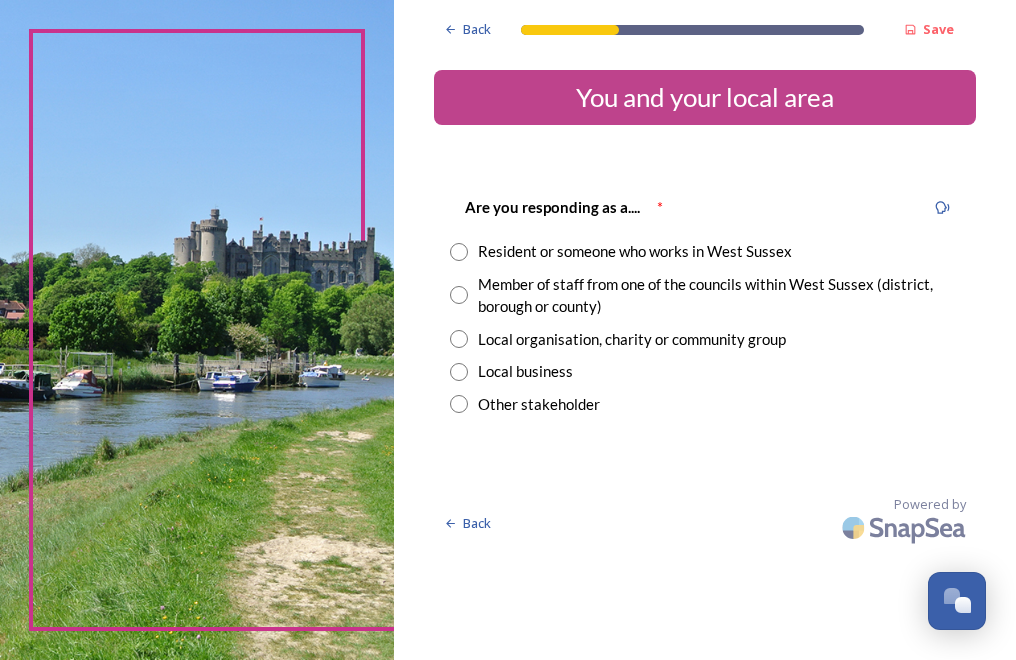 click on "Resident or someone who works in West Sussex" at bounding box center [635, 251] 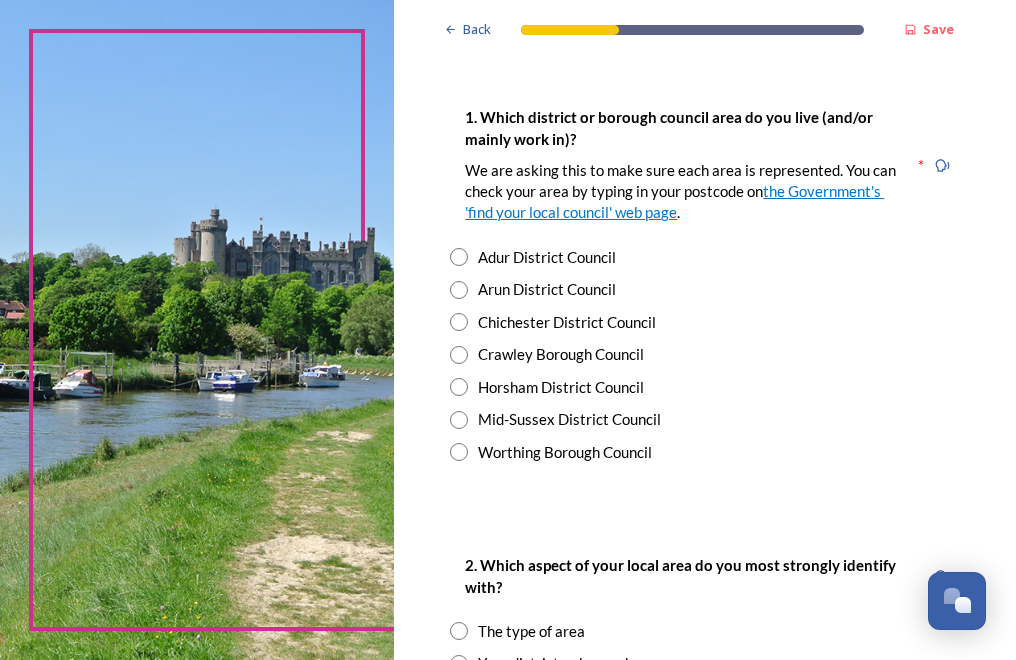 click on "Chichester District Council" at bounding box center [567, 322] 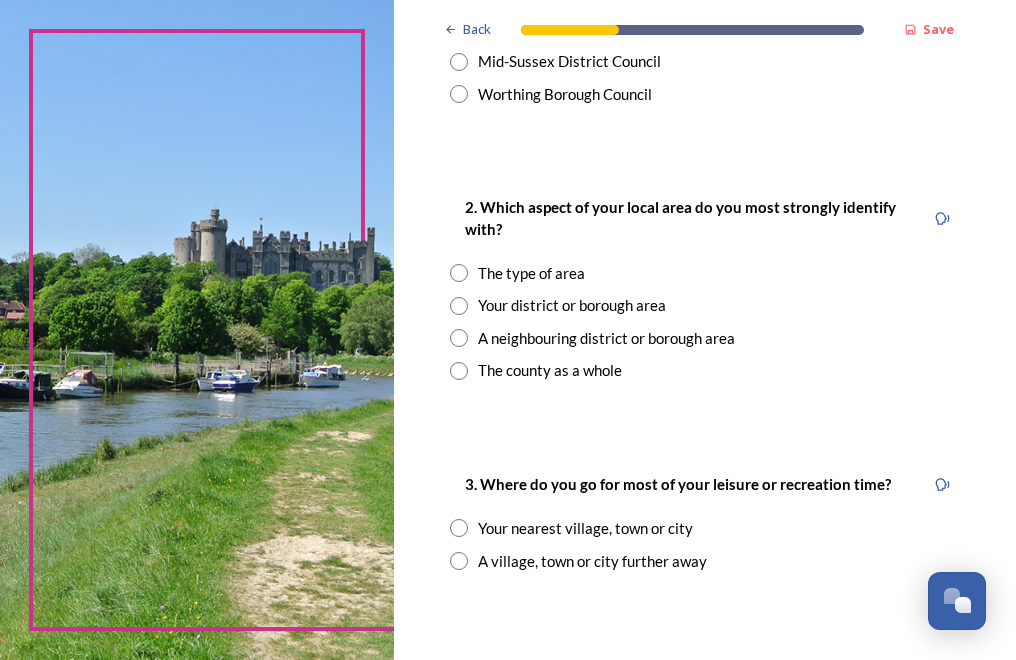 scroll, scrollTop: 800, scrollLeft: 0, axis: vertical 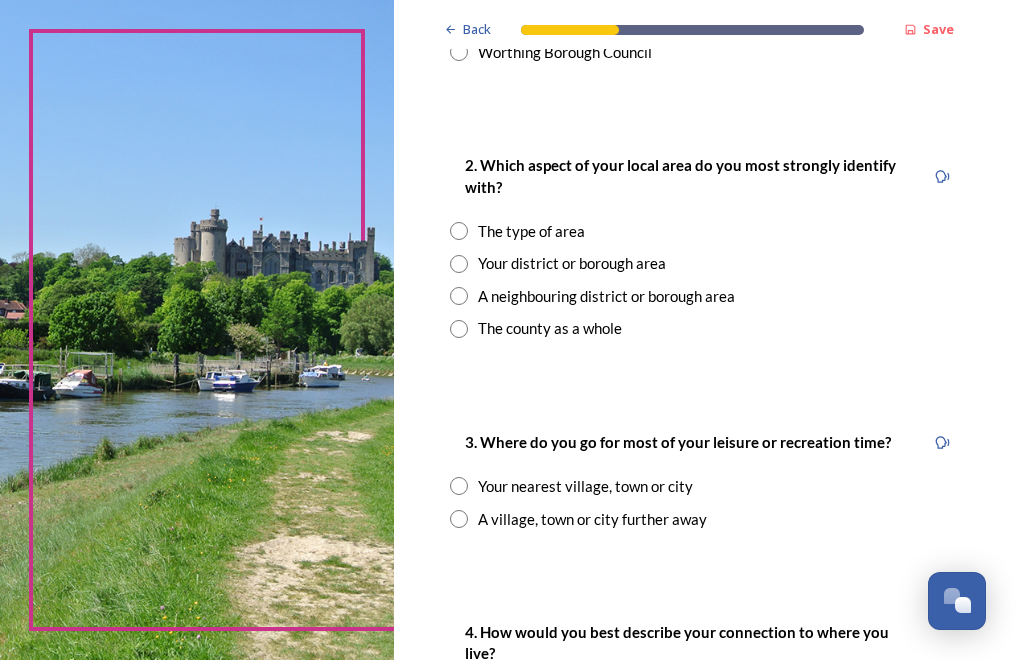 click on "Your district or borough area" at bounding box center (572, 263) 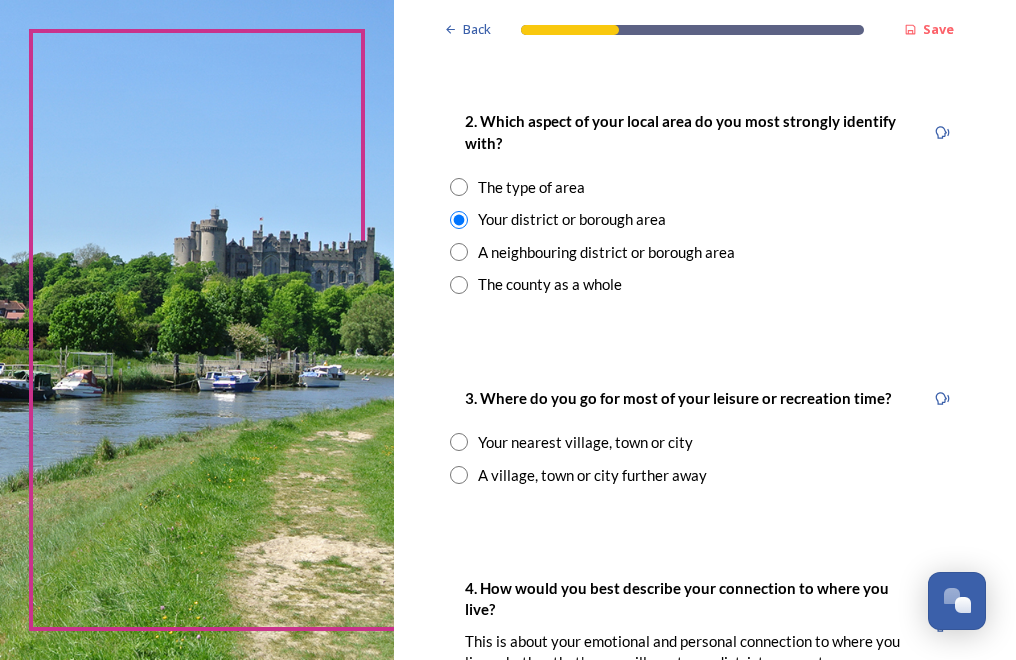 scroll, scrollTop: 900, scrollLeft: 0, axis: vertical 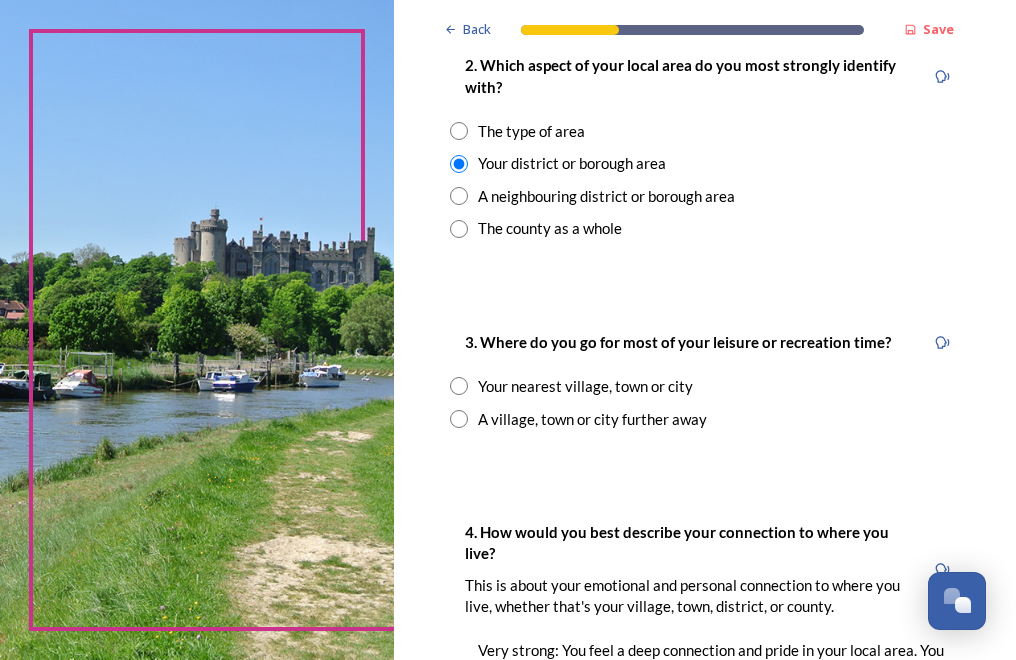 click on "Your nearest village, town or city" at bounding box center (585, 386) 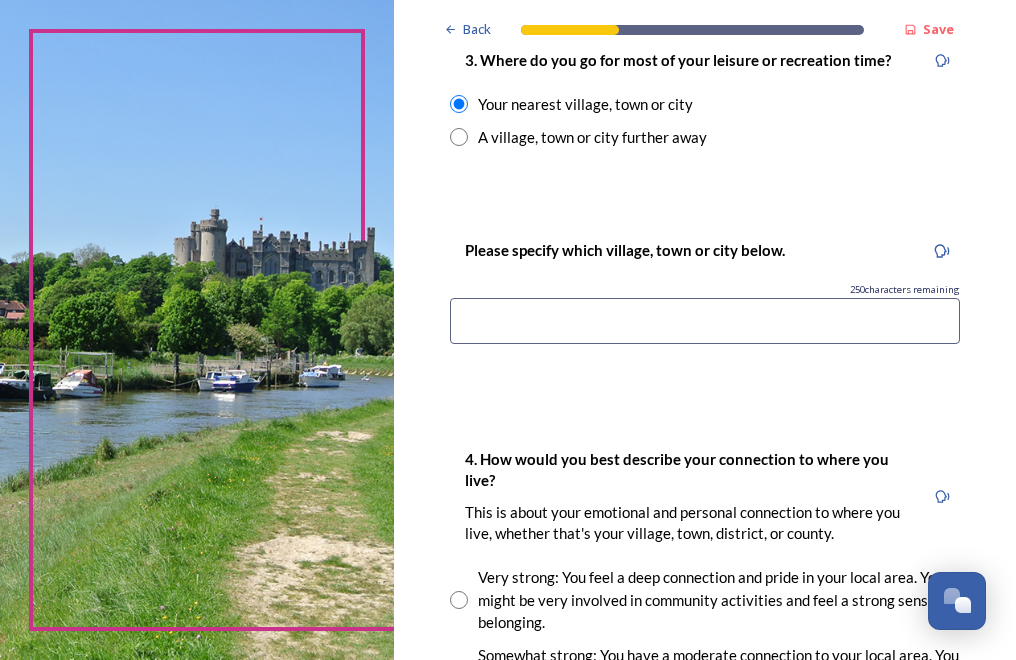 scroll, scrollTop: 1200, scrollLeft: 0, axis: vertical 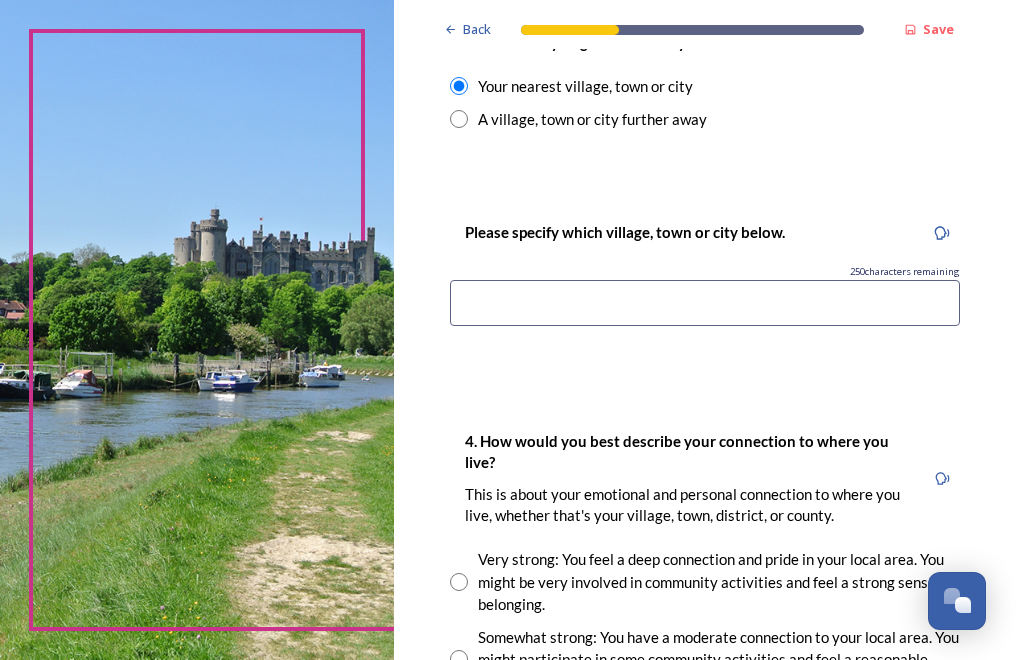 click at bounding box center (705, 303) 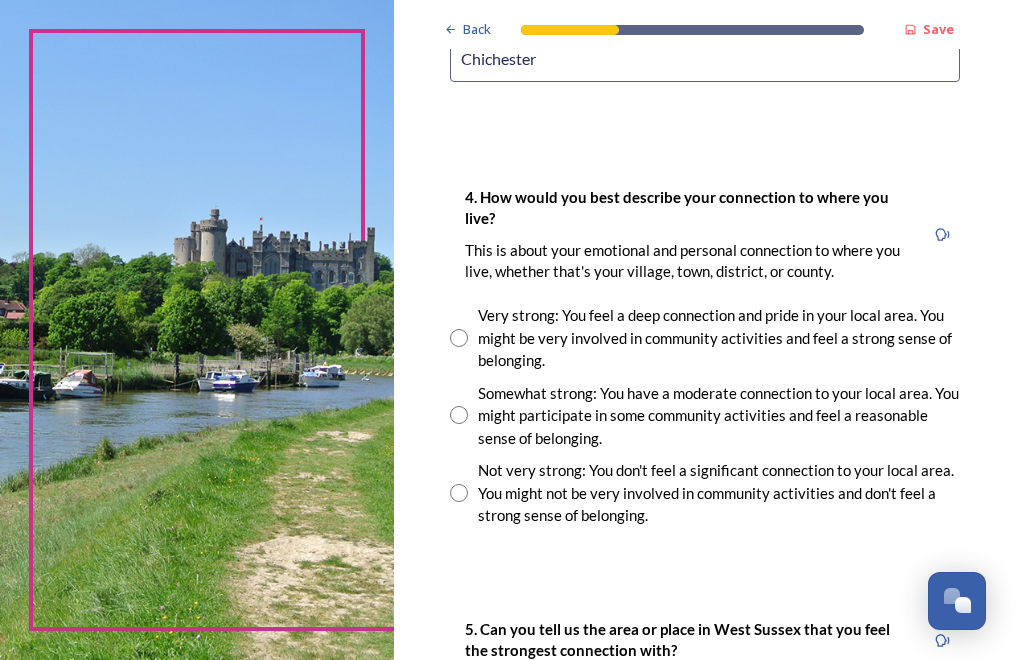 scroll, scrollTop: 1500, scrollLeft: 0, axis: vertical 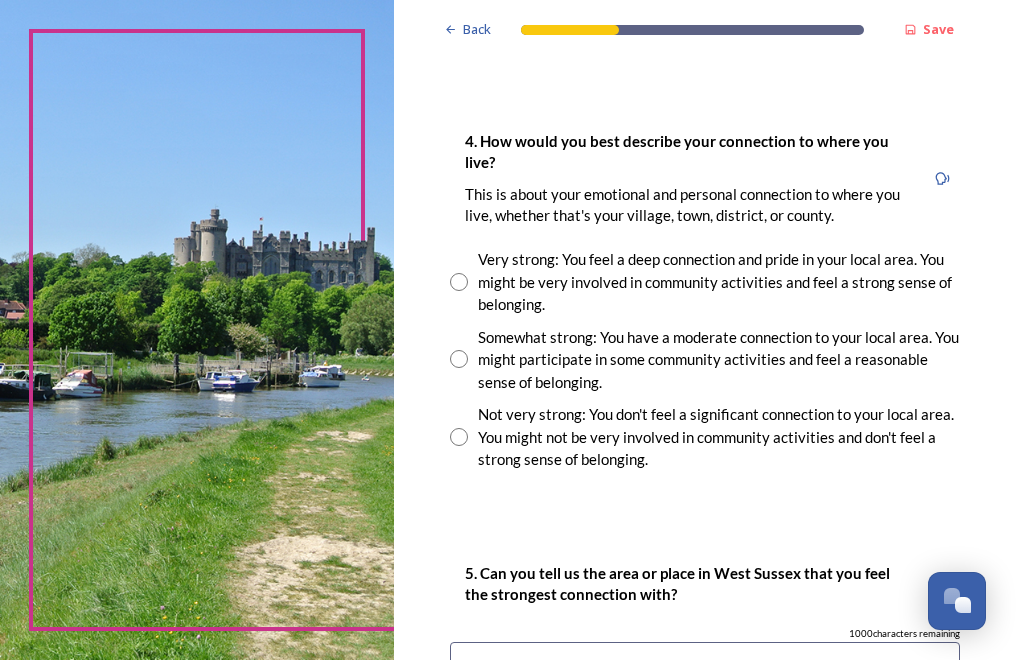 type on "Chichester" 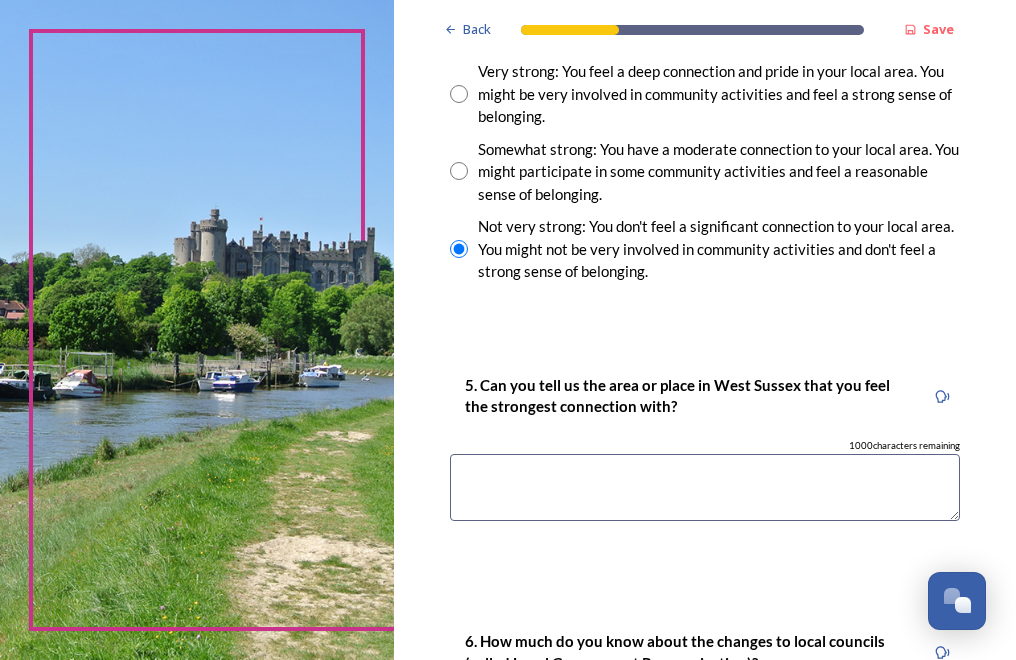 scroll, scrollTop: 1700, scrollLeft: 0, axis: vertical 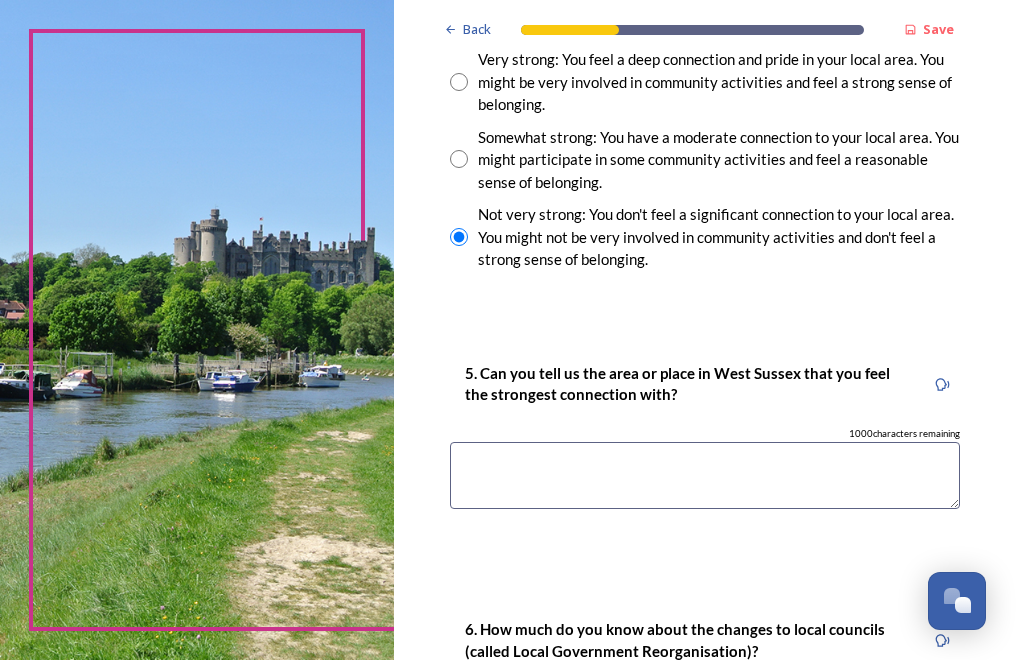 click at bounding box center (705, 475) 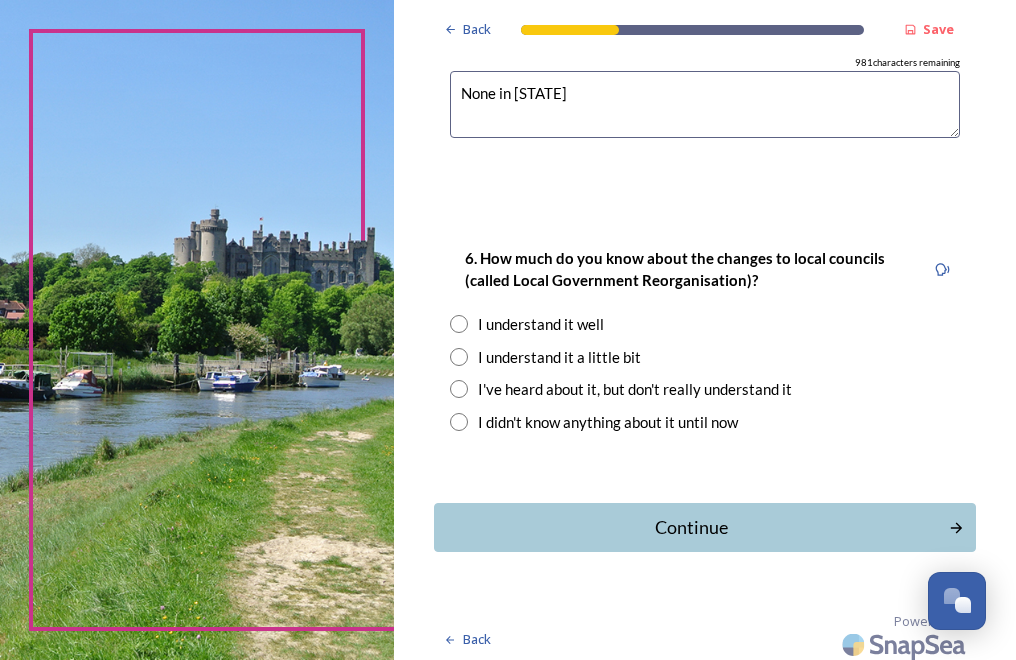 scroll, scrollTop: 2078, scrollLeft: 0, axis: vertical 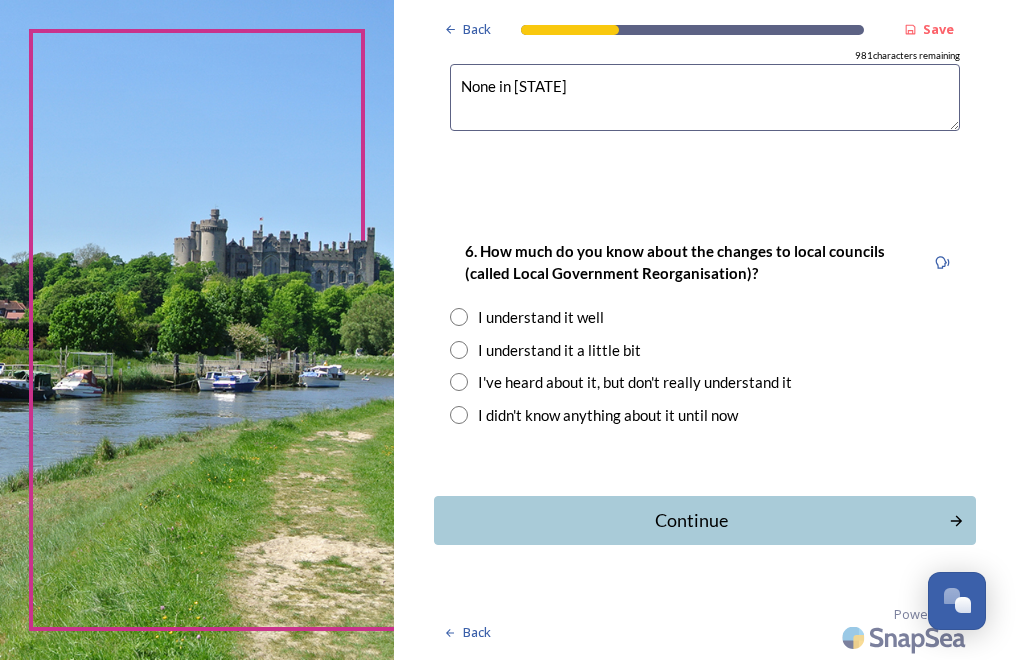 type on "None in [STATE]" 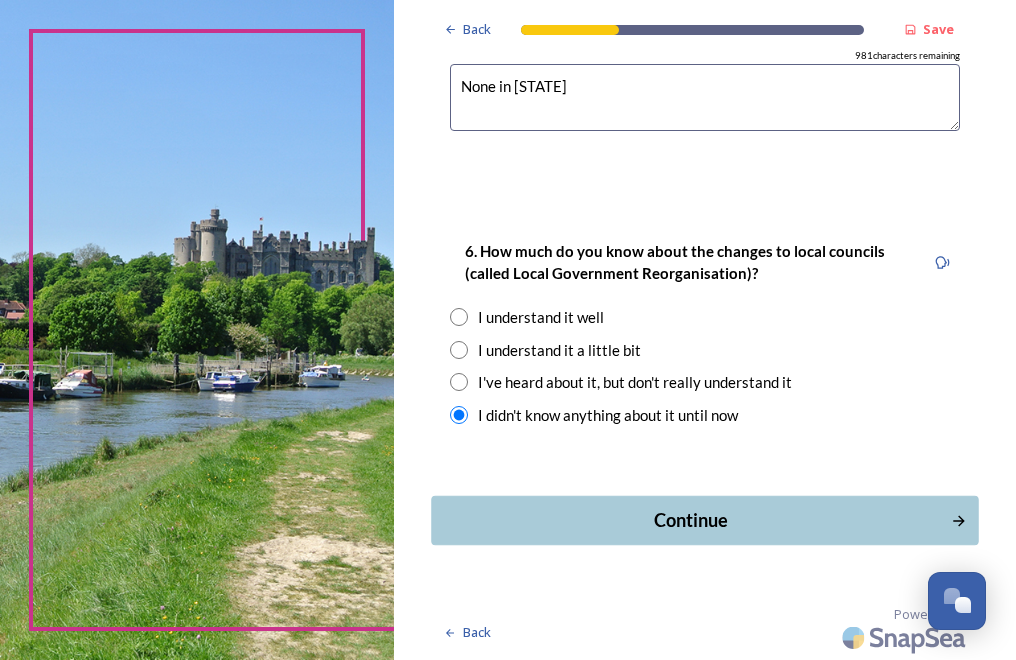 click on "Continue" at bounding box center (691, 520) 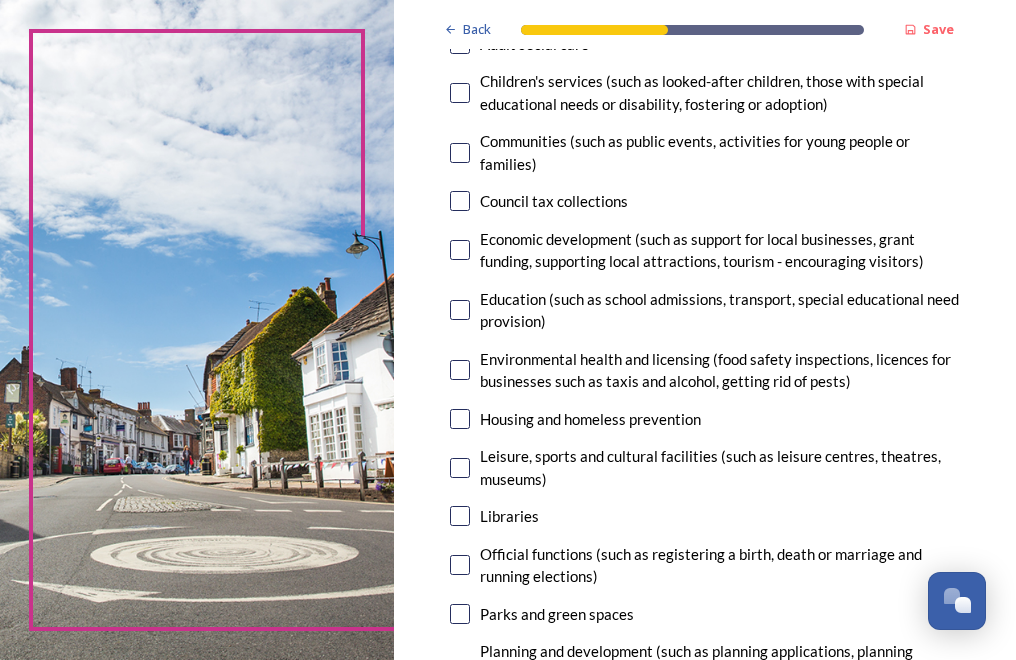 scroll, scrollTop: 300, scrollLeft: 0, axis: vertical 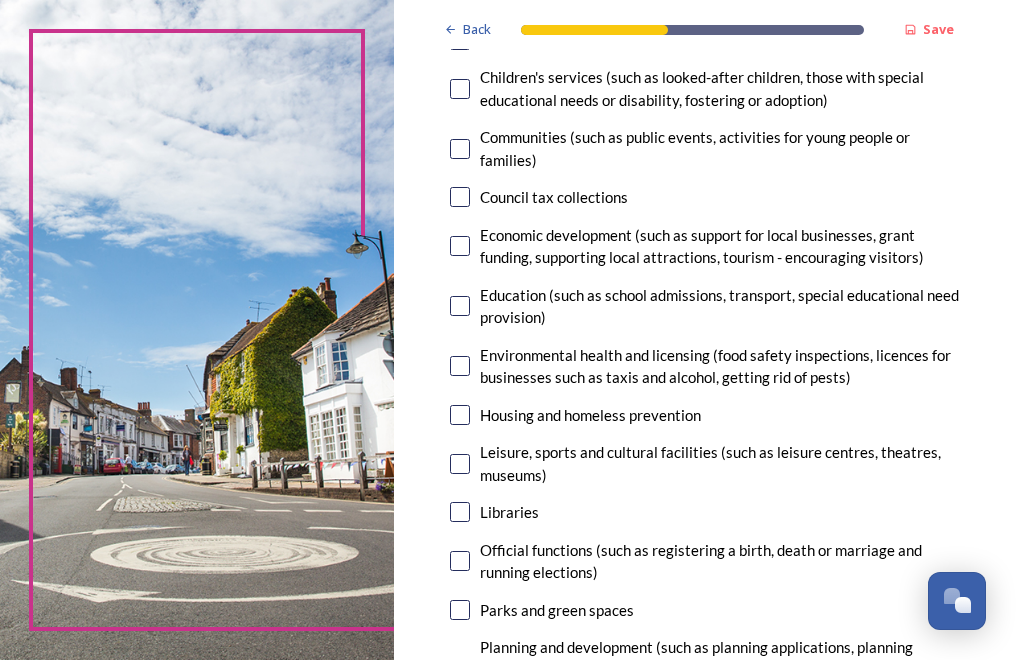 click at bounding box center [460, 415] 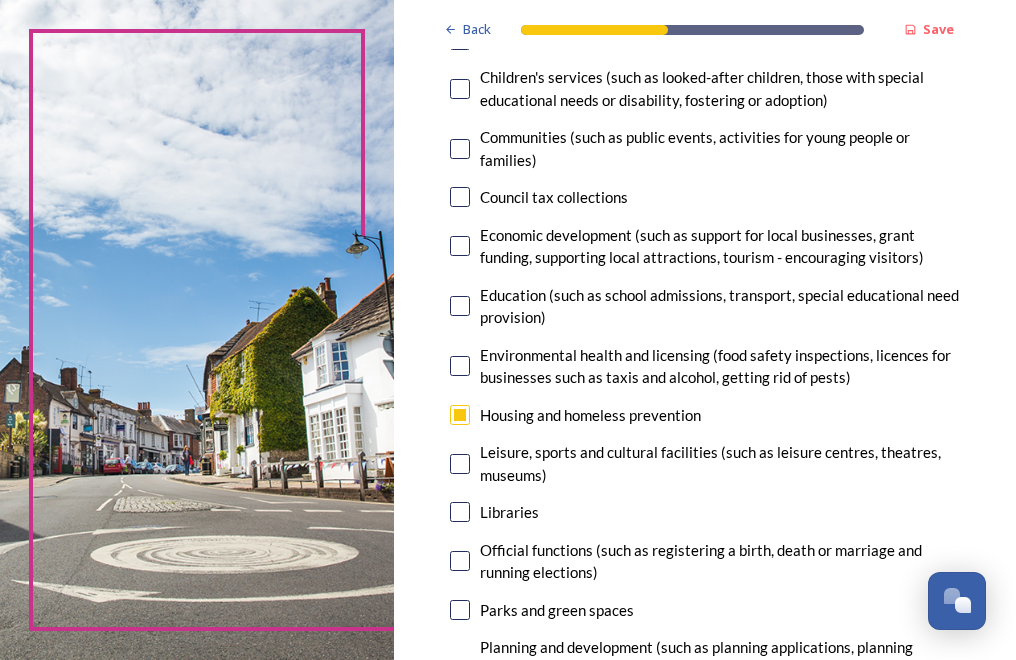 click at bounding box center (460, 366) 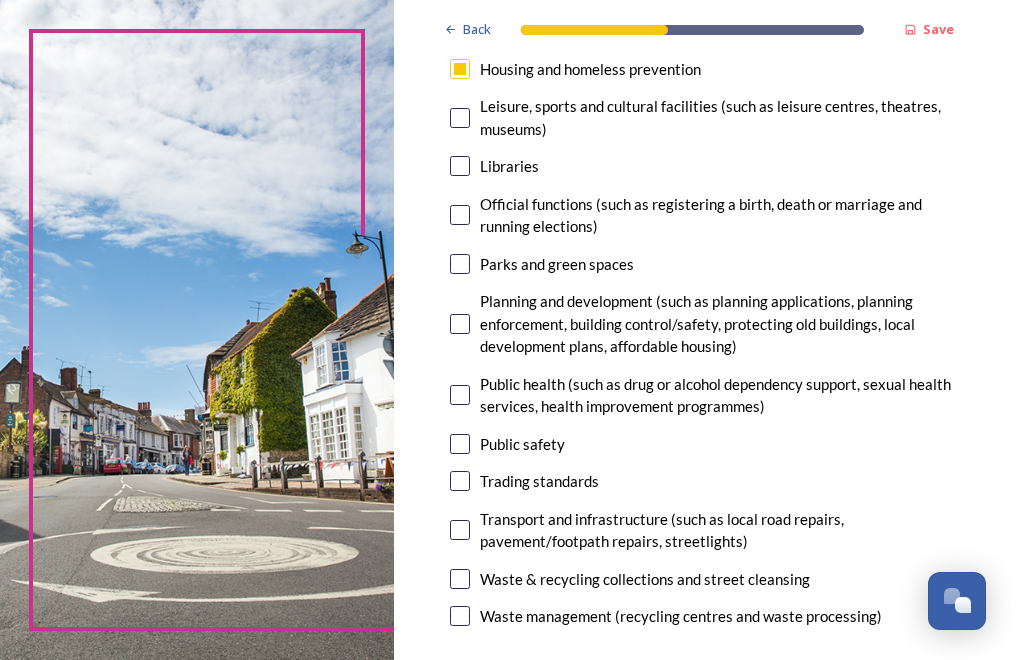 scroll, scrollTop: 700, scrollLeft: 0, axis: vertical 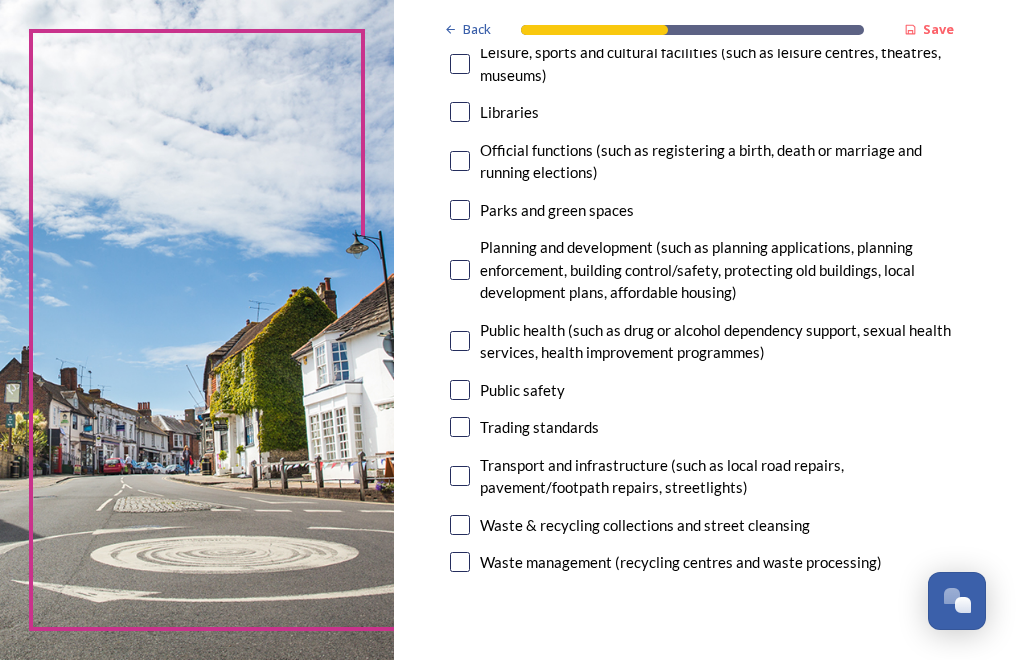 click at bounding box center (460, 270) 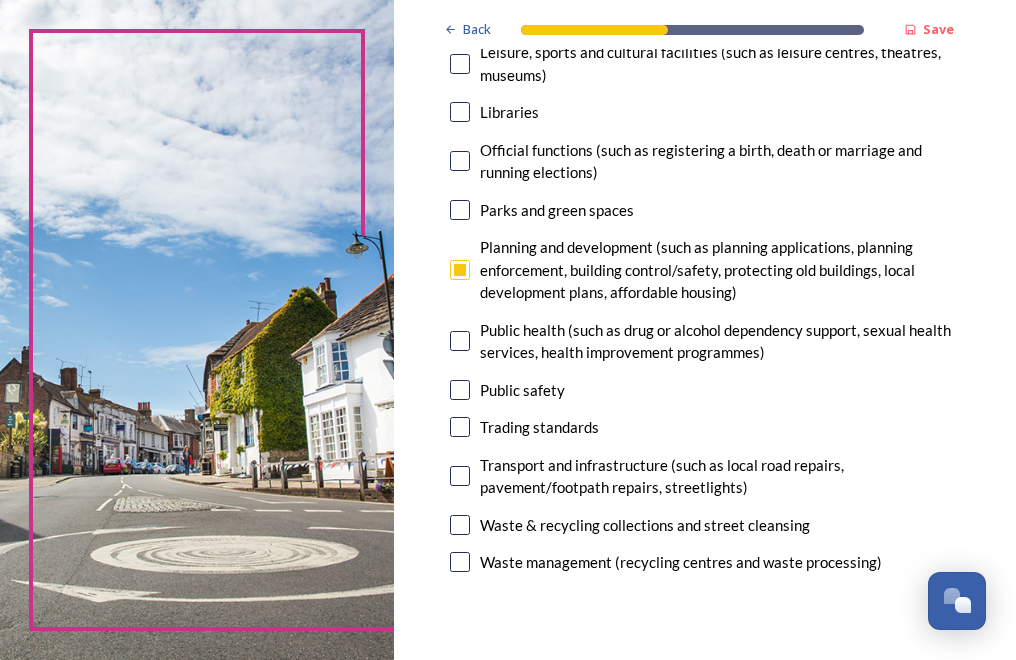 click at bounding box center (460, 390) 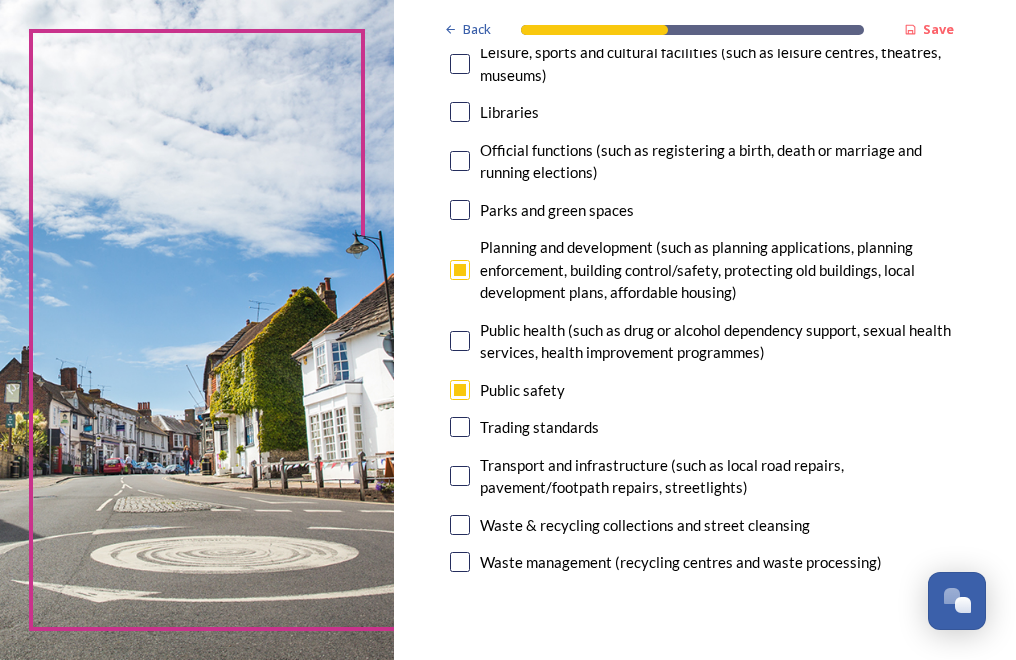 click at bounding box center (460, 476) 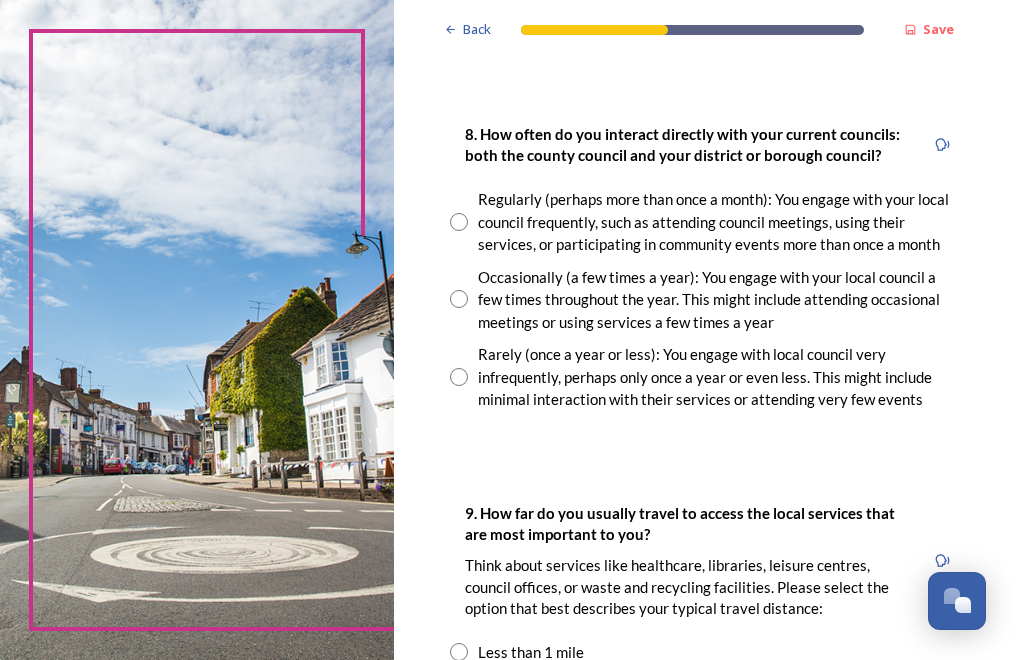 scroll, scrollTop: 1300, scrollLeft: 0, axis: vertical 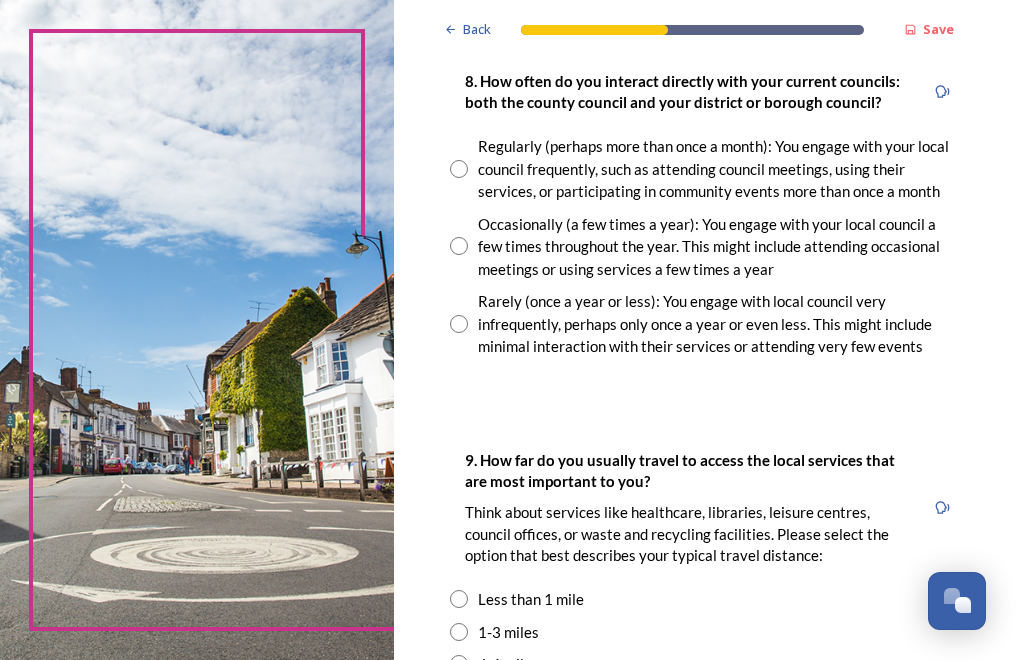 click at bounding box center (459, 324) 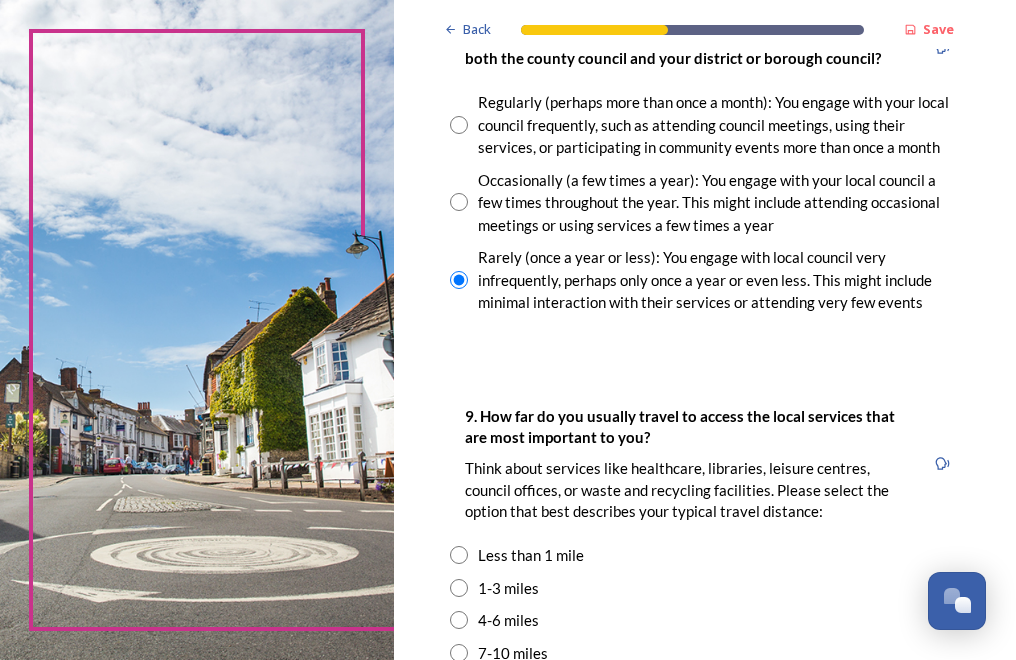 scroll, scrollTop: 1400, scrollLeft: 0, axis: vertical 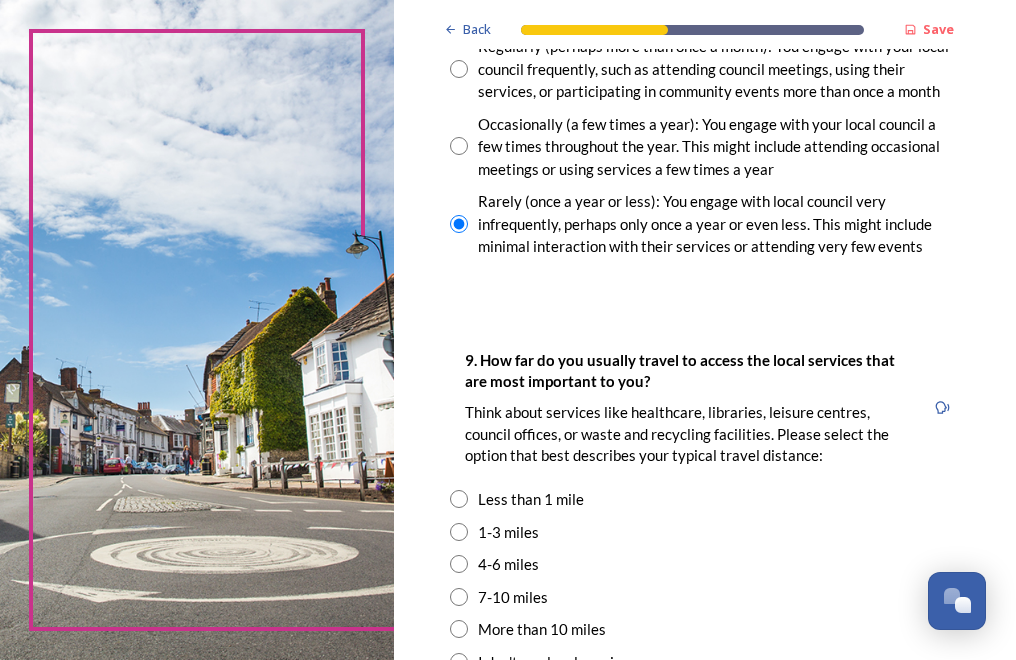 click on "1-3 miles" at bounding box center (508, 532) 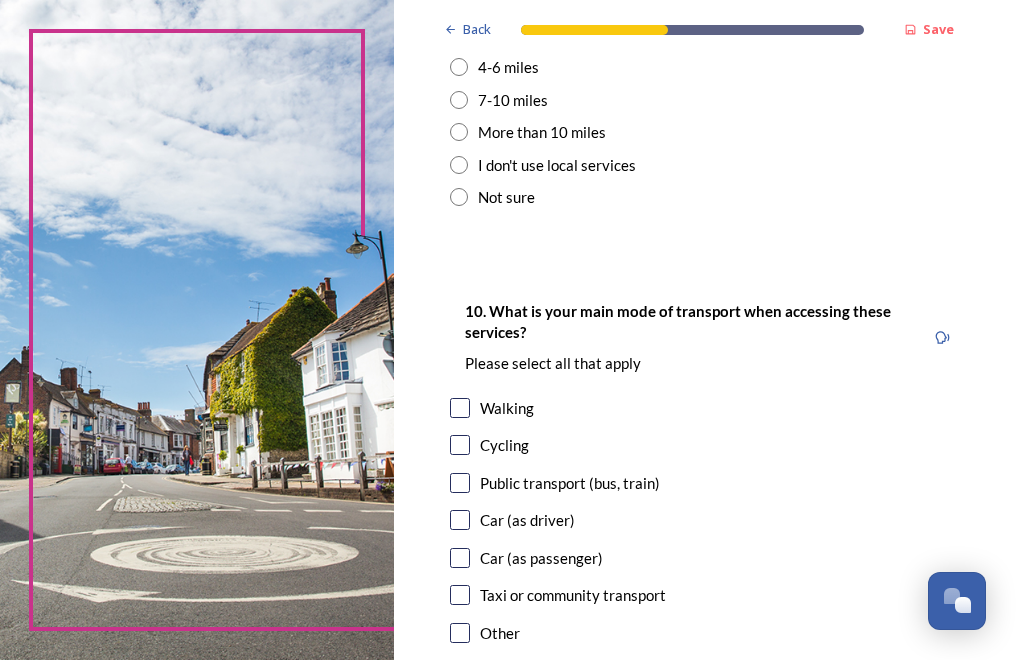 scroll, scrollTop: 1900, scrollLeft: 0, axis: vertical 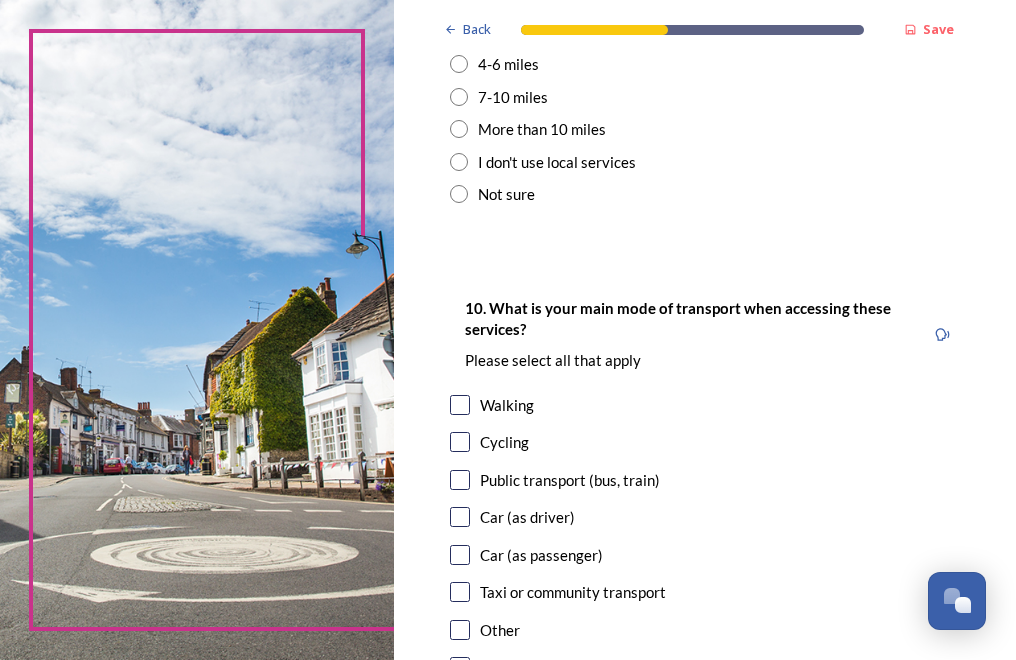 click on "Walking" at bounding box center (507, 405) 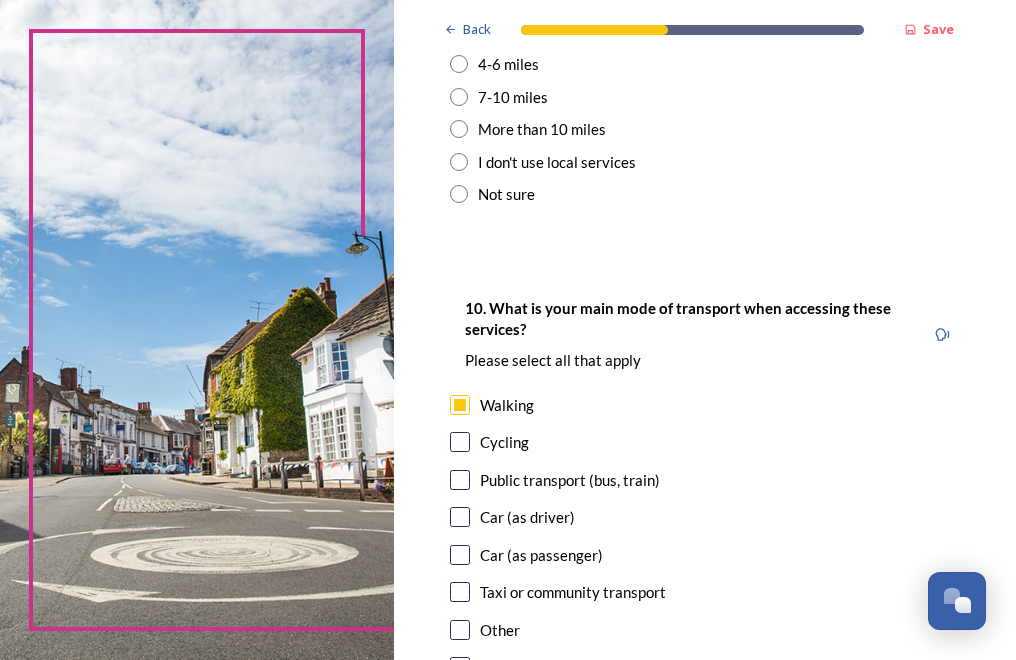 scroll, scrollTop: 2158, scrollLeft: 0, axis: vertical 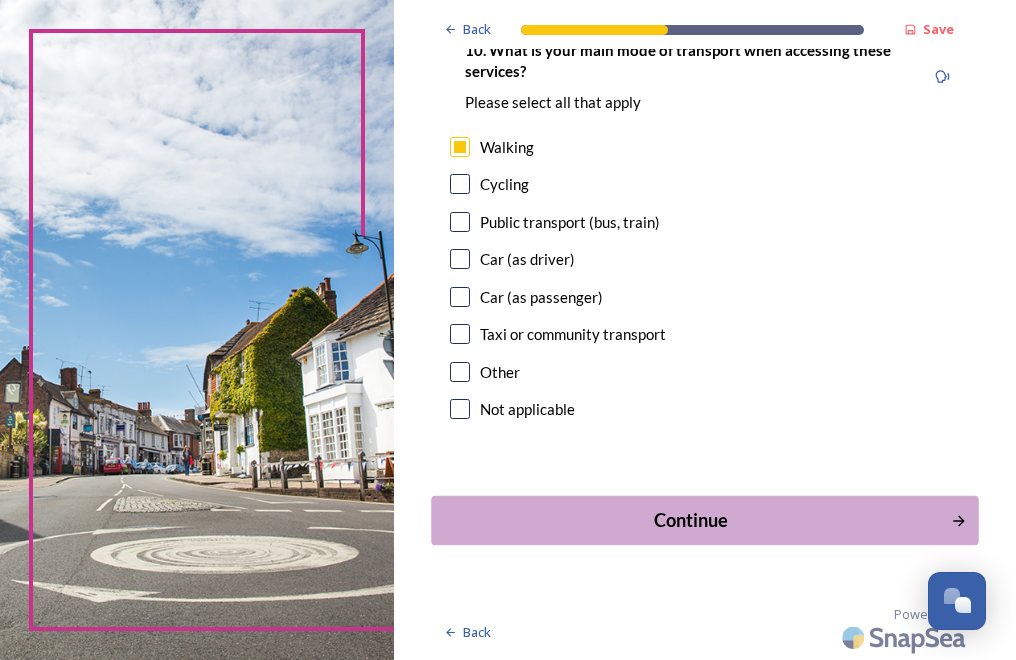 click on "Continue" at bounding box center (691, 519) 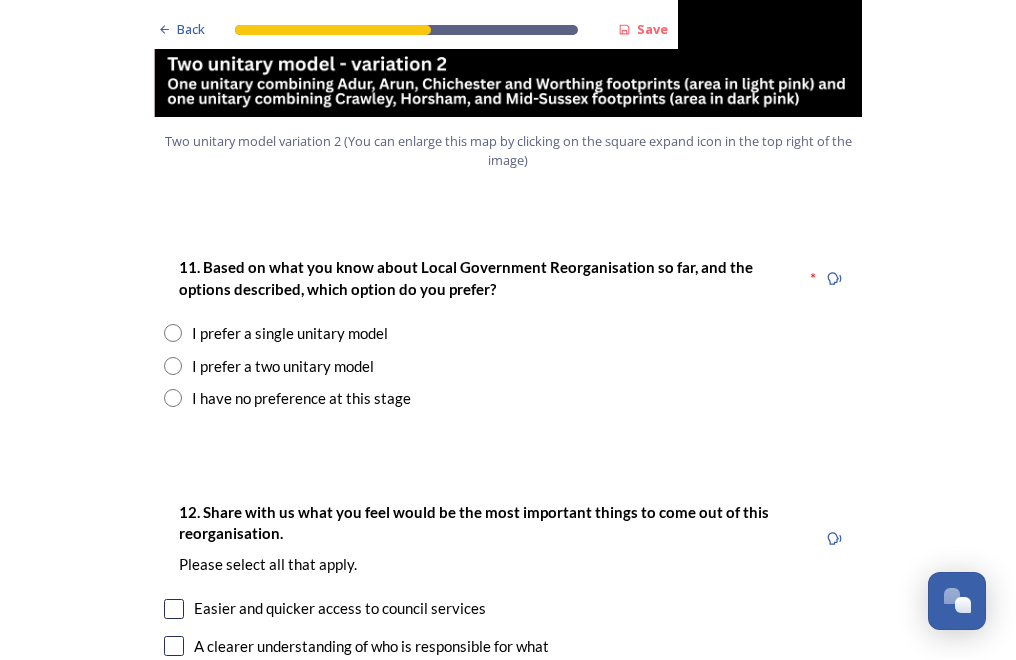 scroll, scrollTop: 2500, scrollLeft: 0, axis: vertical 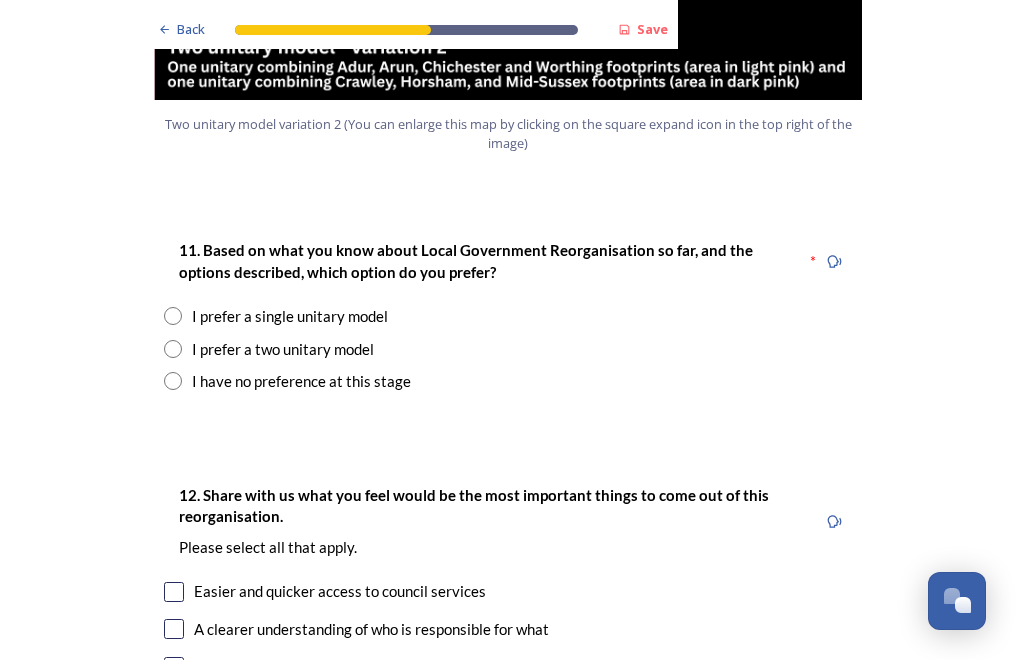 click on "I prefer a two unitary model" at bounding box center (283, 349) 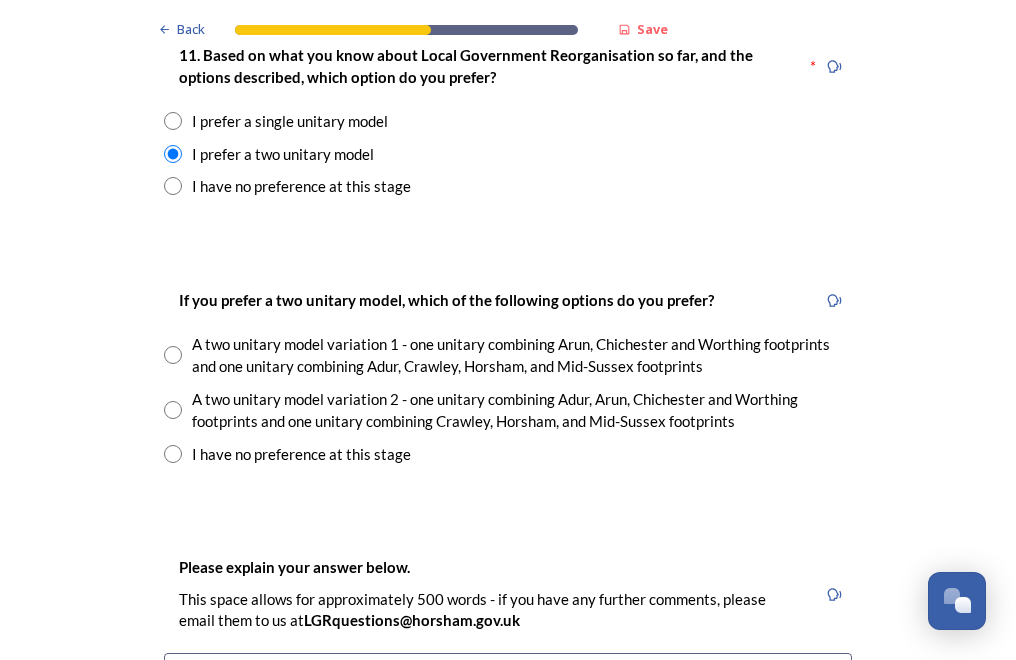 scroll, scrollTop: 2700, scrollLeft: 0, axis: vertical 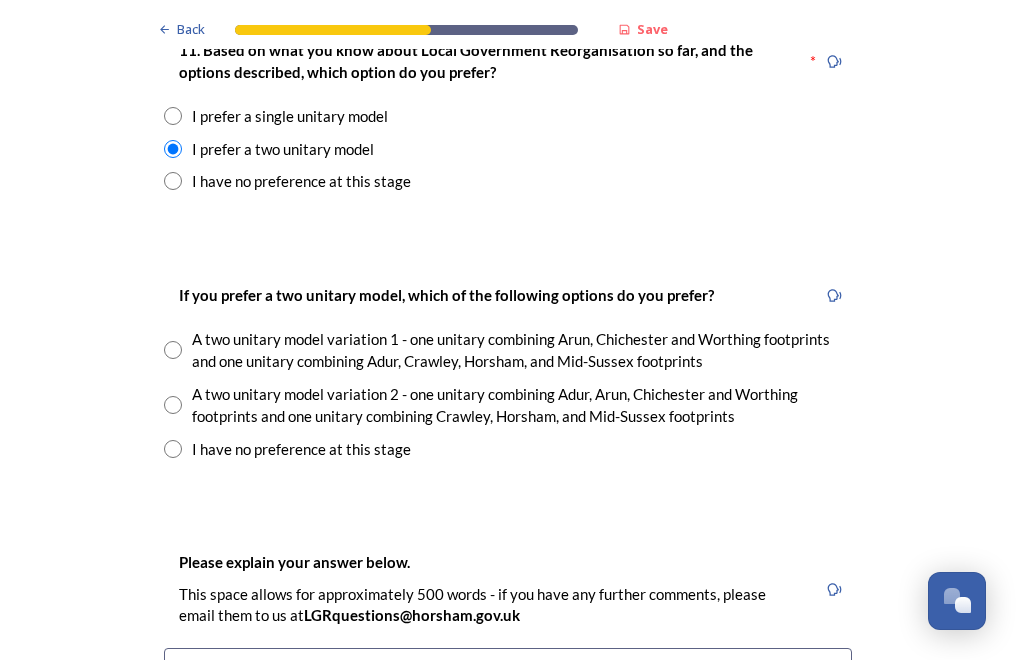 click on "A two unitary model variation 2 - one unitary combining Adur, Arun, Chichester and Worthing footprints and one unitary combining Crawley, Horsham, and Mid-Sussex footprints" at bounding box center (522, 405) 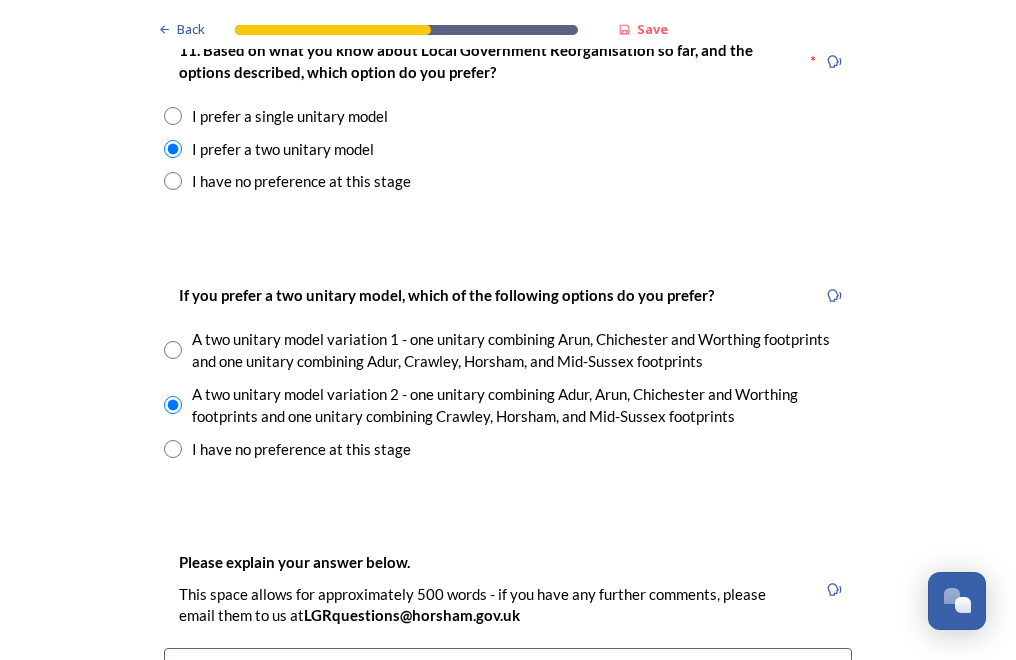 click on "A two unitary model variation 1 - one unitary combining Arun, Chichester and Worthing footprints and one unitary combining Adur, Crawley, Horsham, and Mid-Sussex footprints" at bounding box center [522, 350] 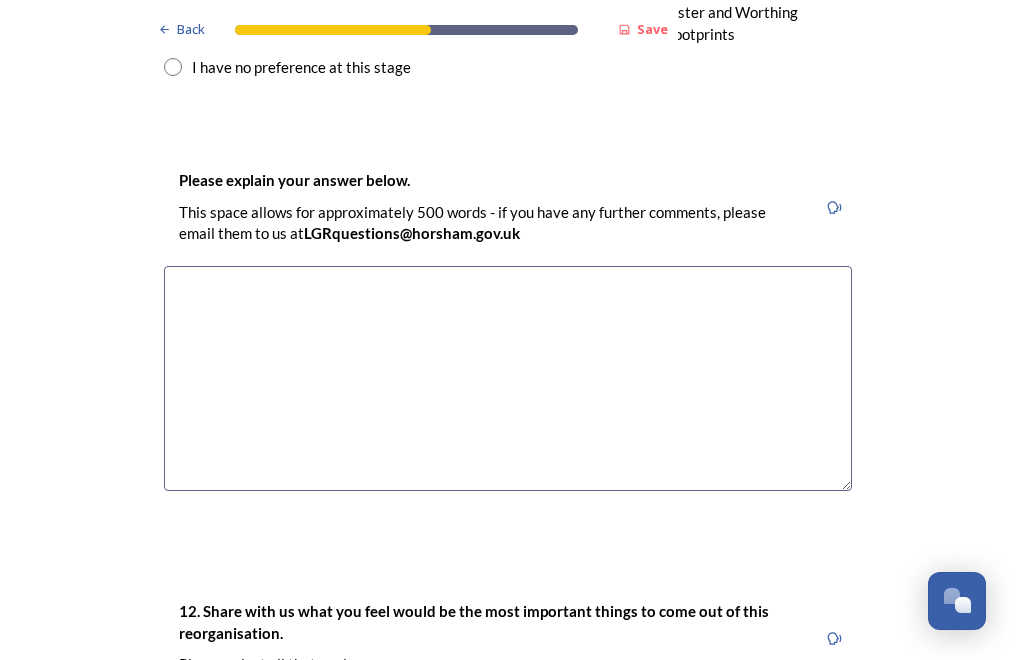 scroll, scrollTop: 3100, scrollLeft: 0, axis: vertical 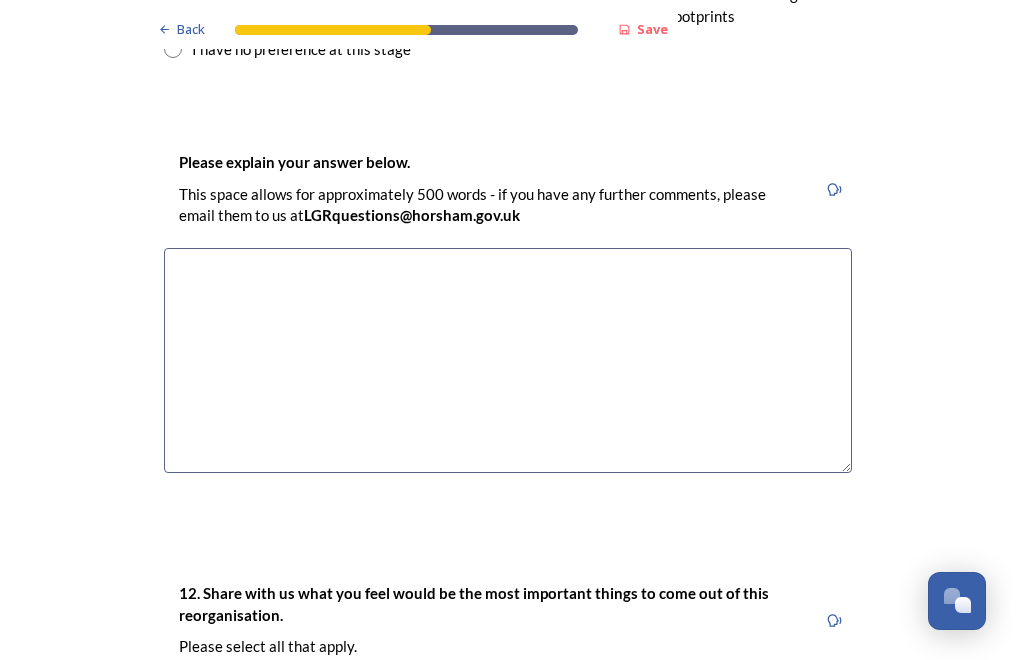 click at bounding box center [508, 360] 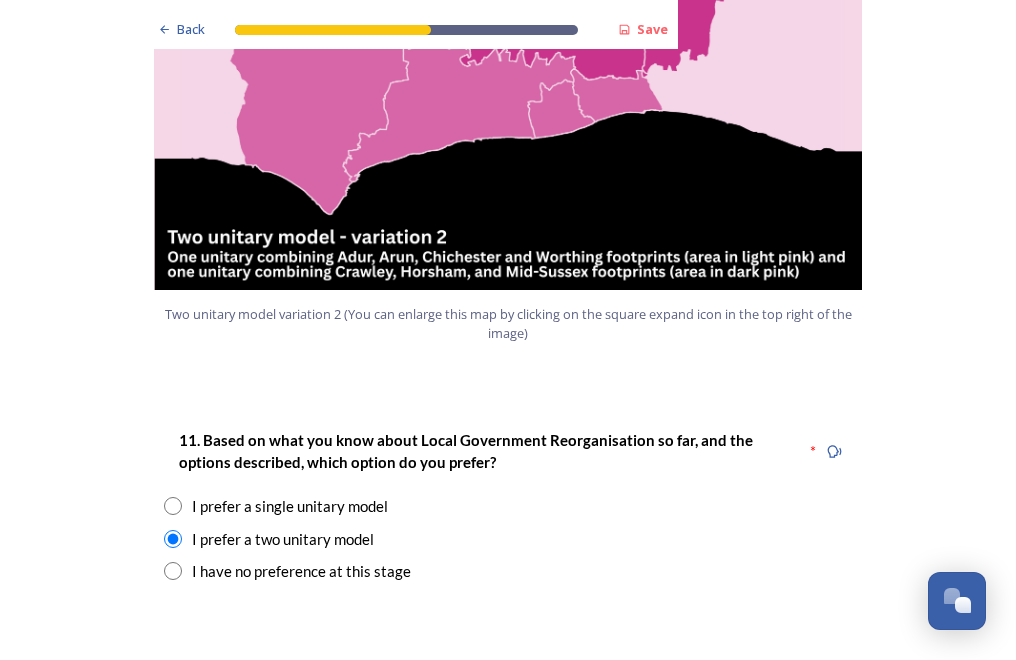 scroll, scrollTop: 2600, scrollLeft: 0, axis: vertical 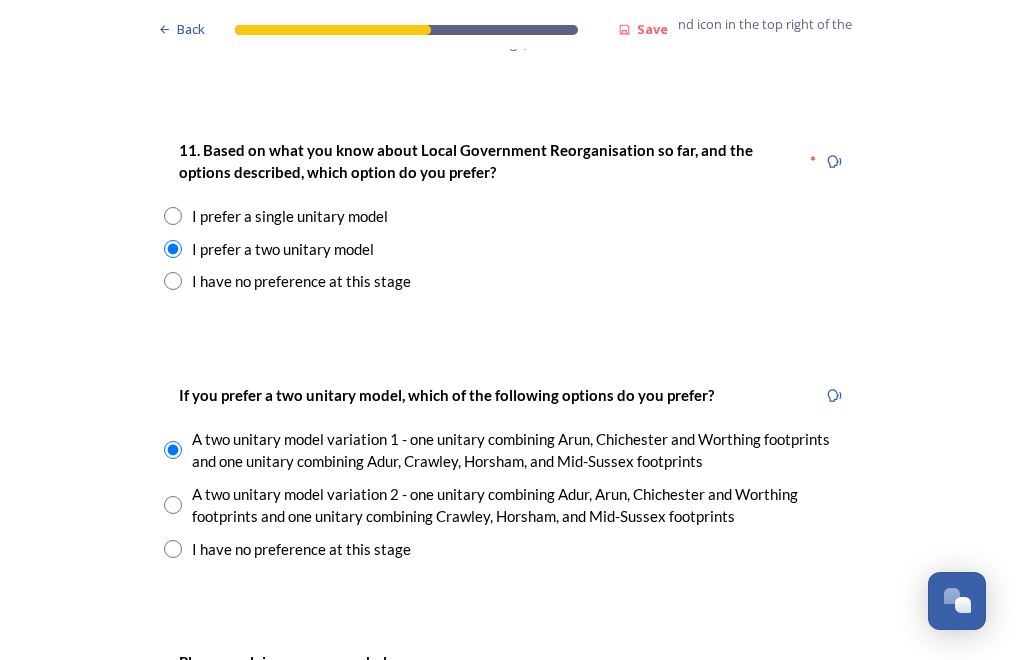 click on "A two unitary model variation 2 - one unitary combining Adur, Arun, Chichester and Worthing footprints and one unitary combining Crawley, Horsham, and Mid-Sussex footprints" at bounding box center (522, 505) 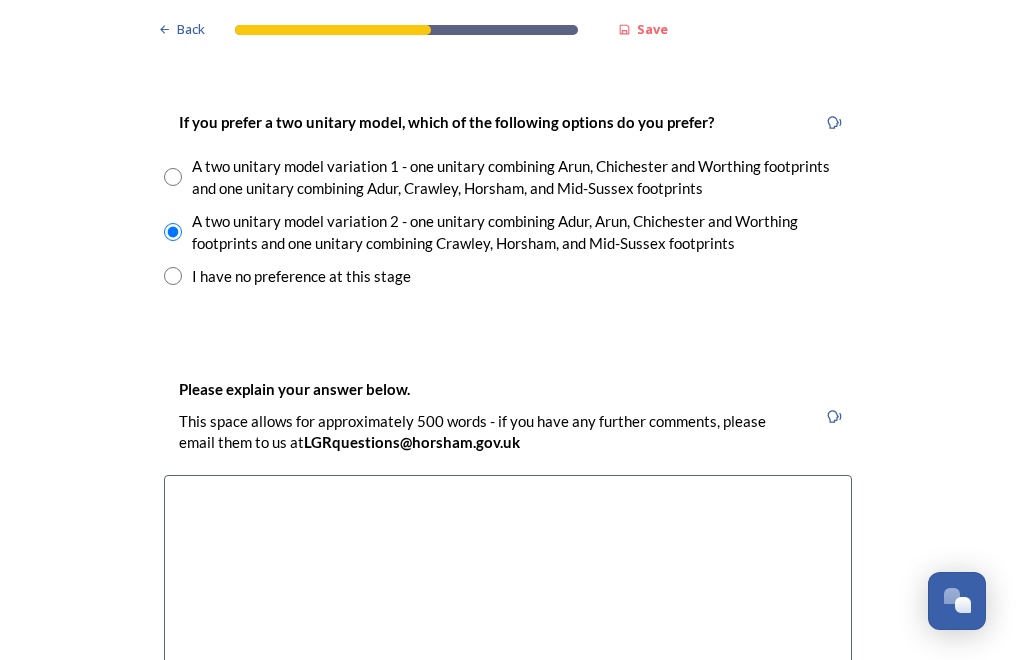 scroll, scrollTop: 3000, scrollLeft: 0, axis: vertical 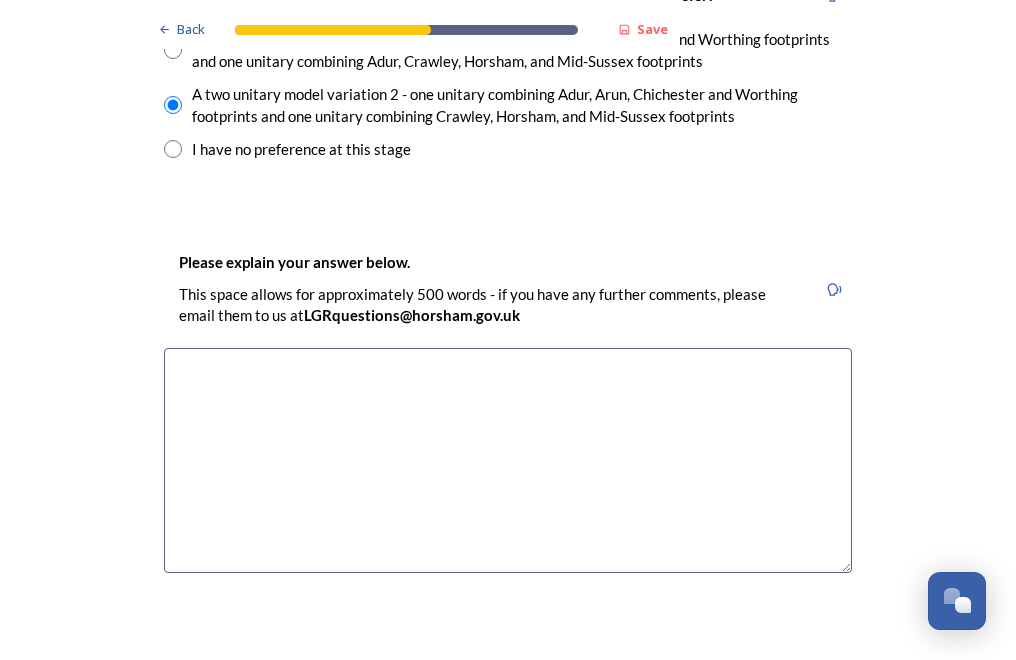 click at bounding box center [508, 460] 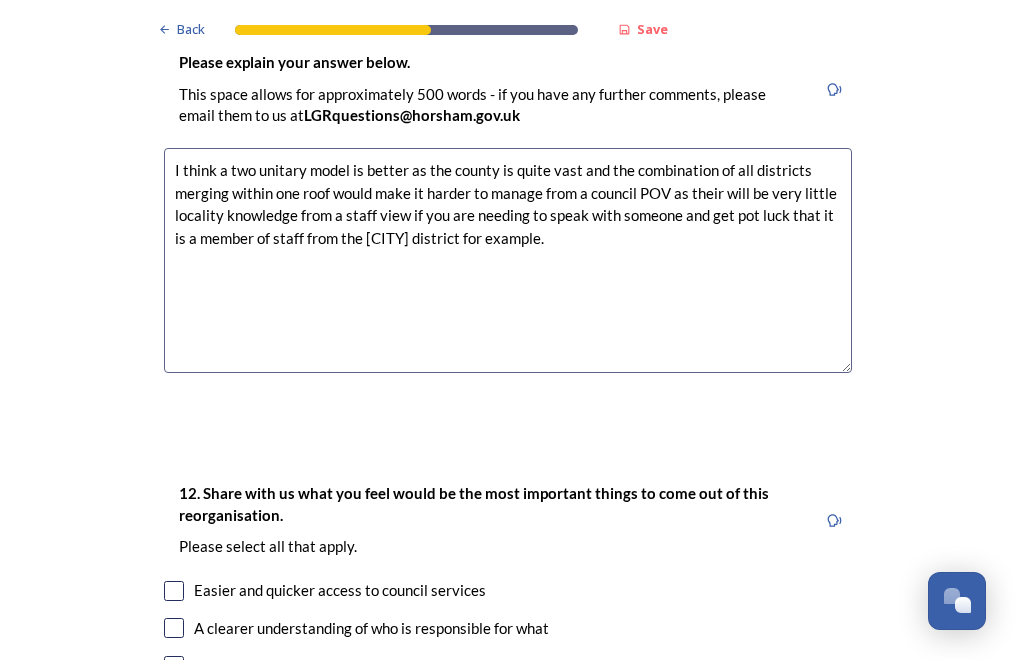 scroll, scrollTop: 3500, scrollLeft: 0, axis: vertical 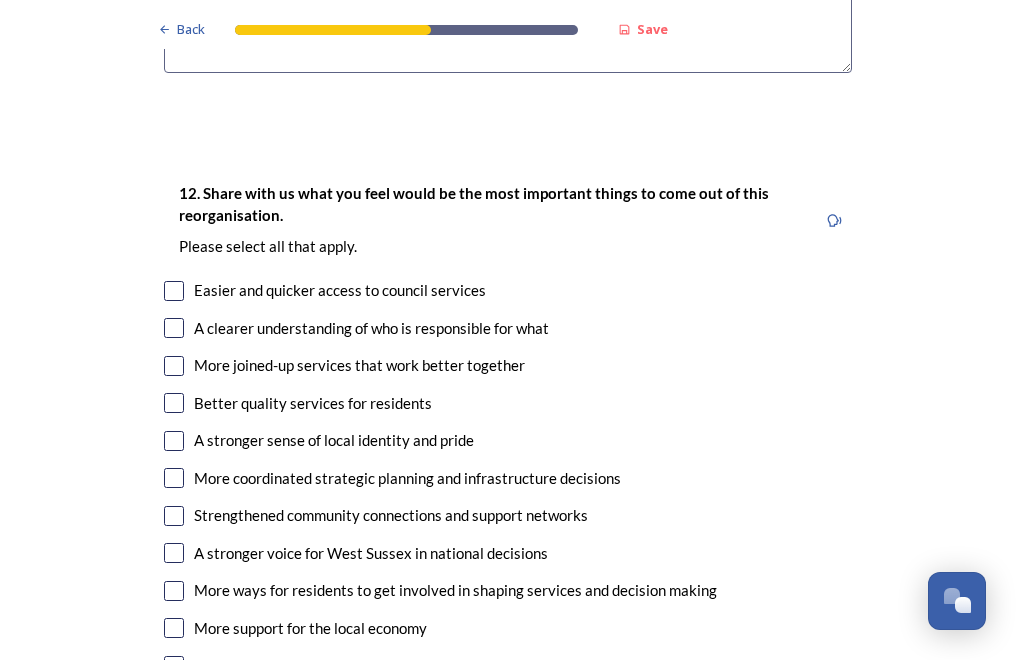 type on "I think a two unitary model is better as the county is quite vast and the combination of all districts merging within one roof would make it harder to manage from a council POV as their will be very little locality knowledge from a staff view if you are needing to speak with someone and get pot luck that it is a member of staff from the [CITY] district for example." 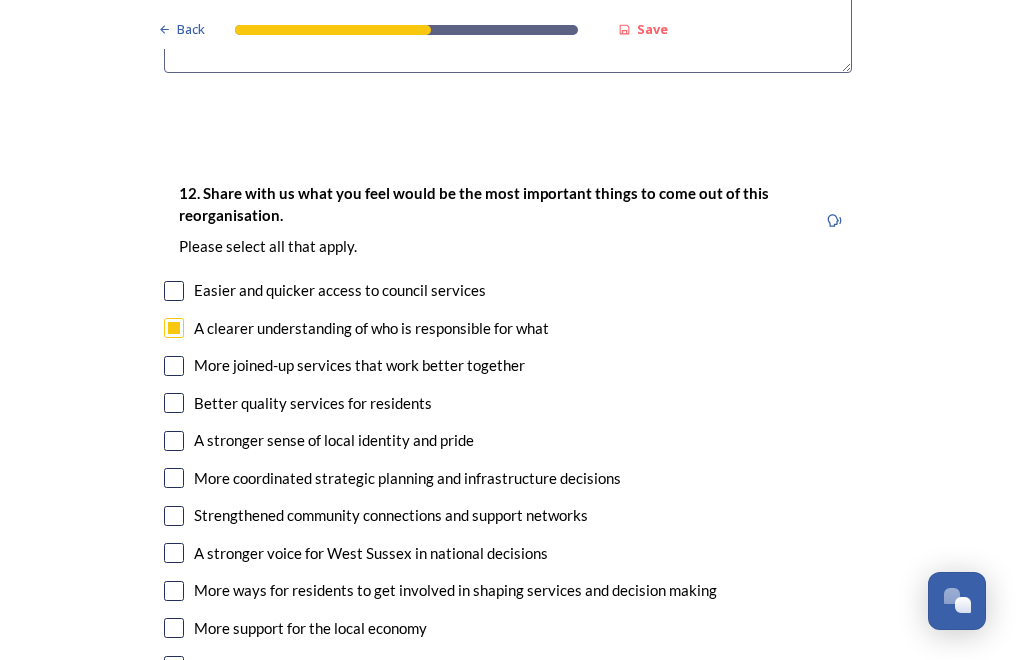 checkbox on "true" 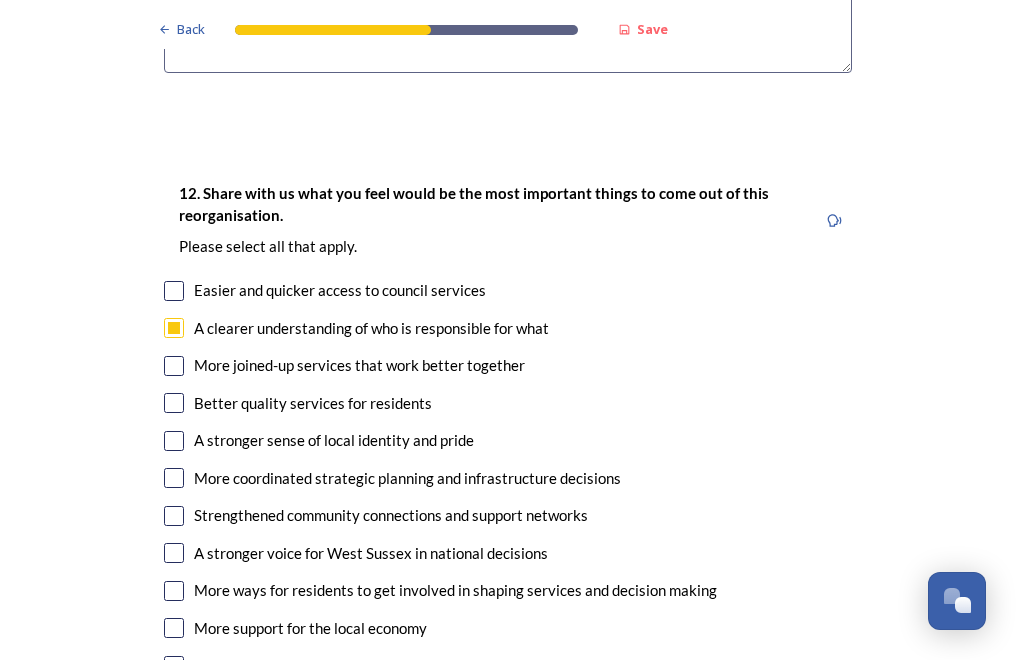 click on "Better quality services for residents" at bounding box center (313, 403) 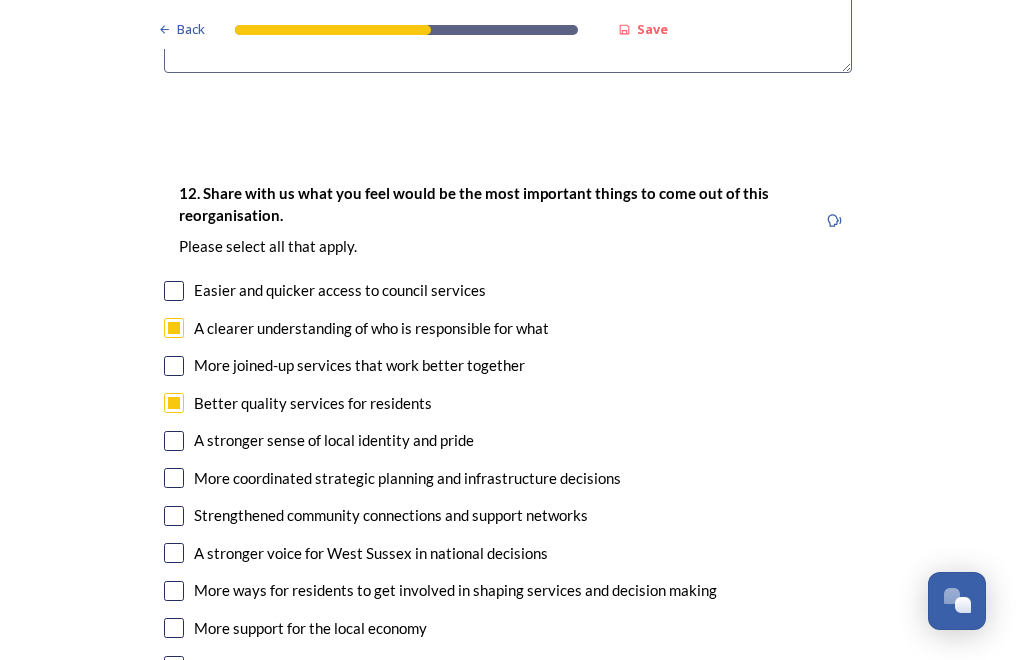 click on "Easier and quicker access to council services" at bounding box center [340, 290] 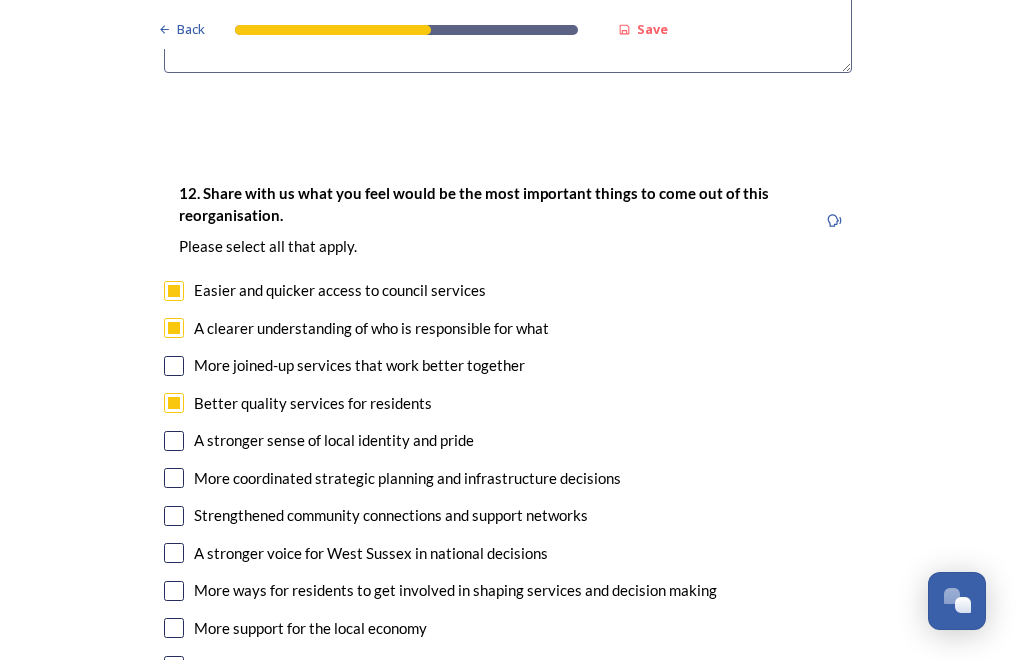 click on "More coordinated strategic planning and infrastructure decisions" at bounding box center [407, 478] 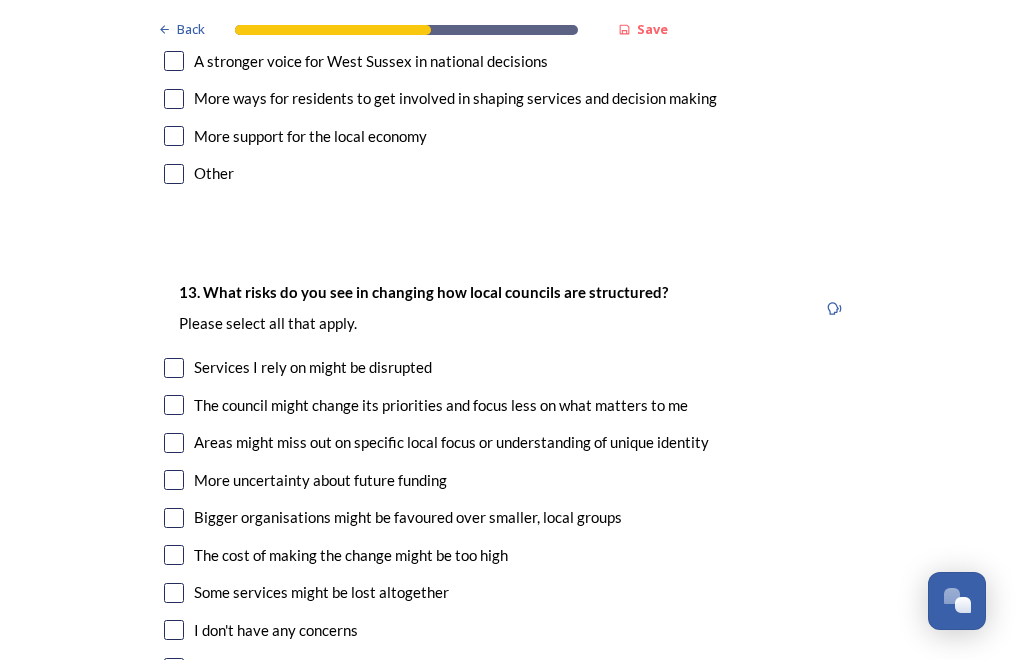 scroll, scrollTop: 4000, scrollLeft: 0, axis: vertical 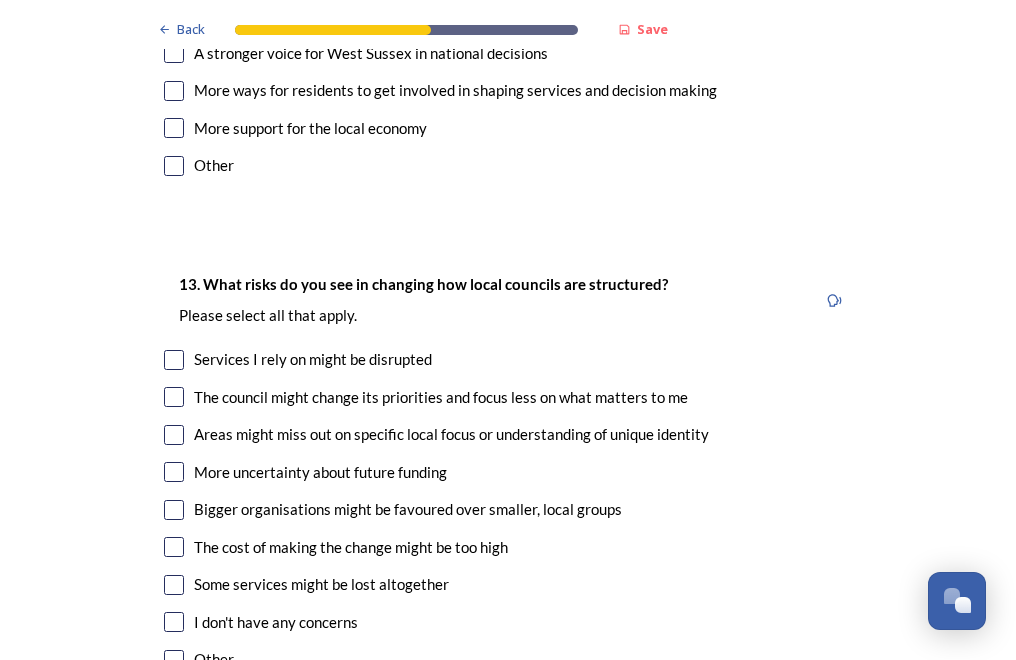 click on "The council might change its priorities and focus less on what matters to me" at bounding box center (441, 397) 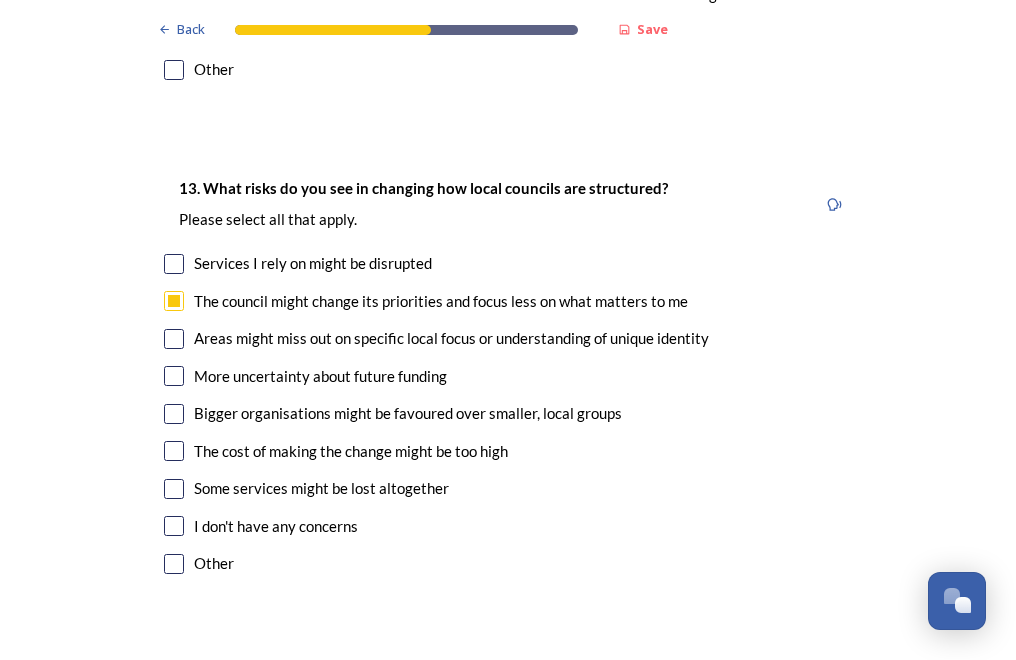 scroll, scrollTop: 4100, scrollLeft: 0, axis: vertical 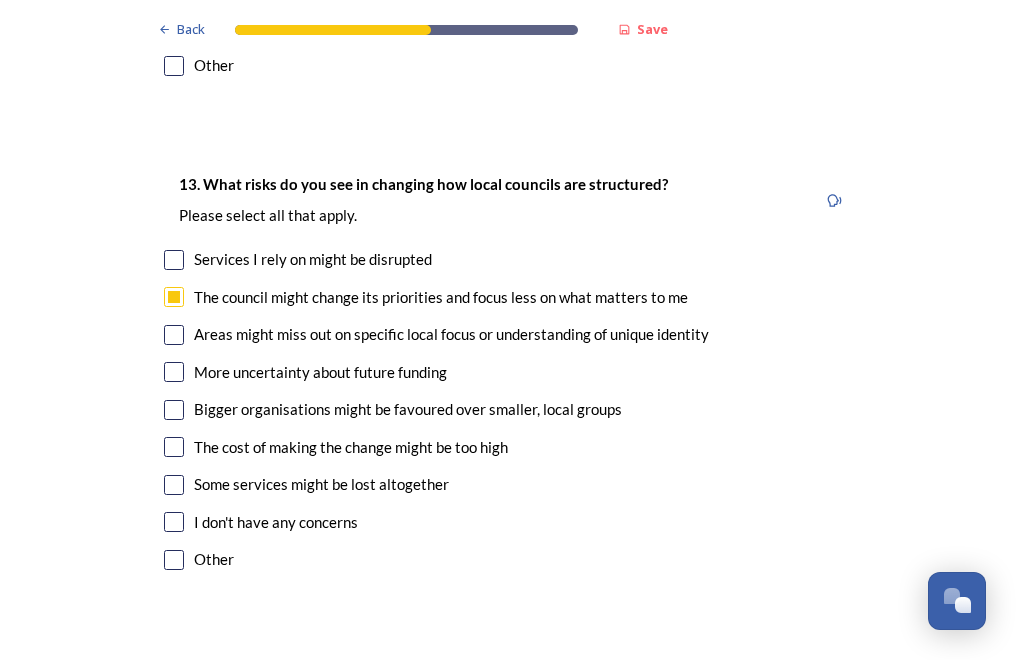 click on "The cost of making the change might be too high" at bounding box center [351, 447] 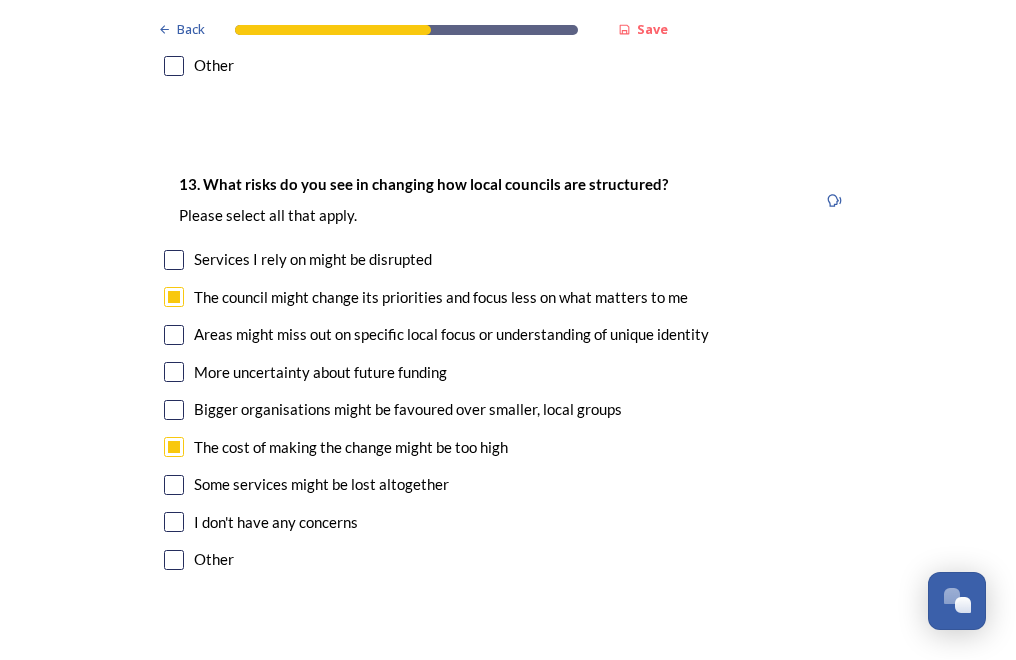 click on "13. What risks do you see in changing how local councils are structured? ﻿Please select all that apply. Services I rely on might be disrupted The council might change its priorities and focus less on what matters to me Areas might miss out on specific local focus or understanding of unique identity More uncertainty about future funding Bigger organisations might be favoured over smaller, local groups The cost of making the change might be too high Some services might be lost altogether I don't have any concerns Other" at bounding box center (508, 374) 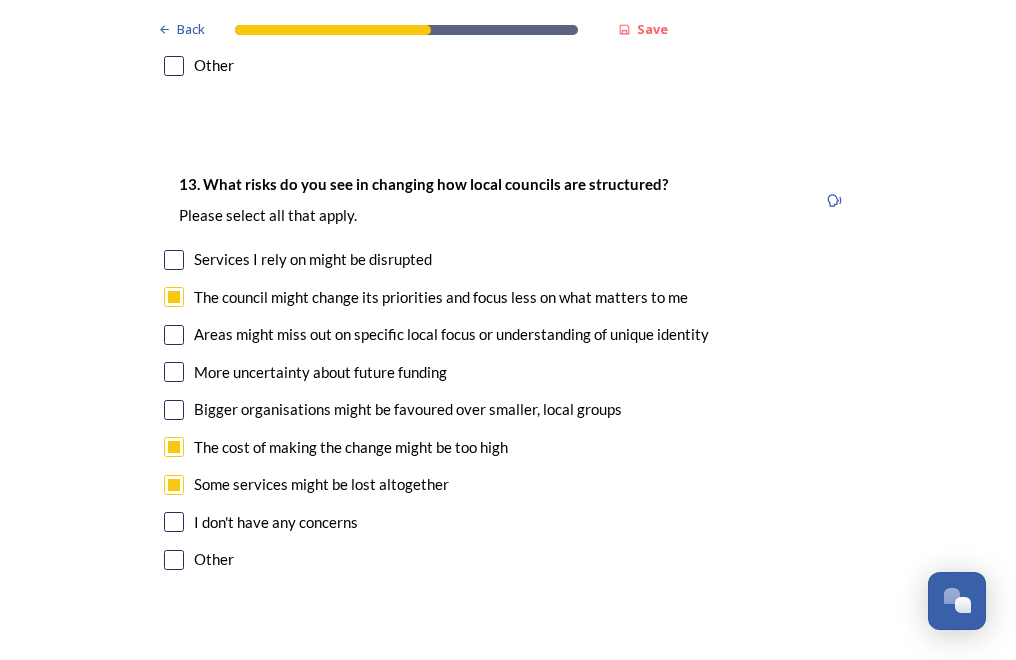 checkbox on "true" 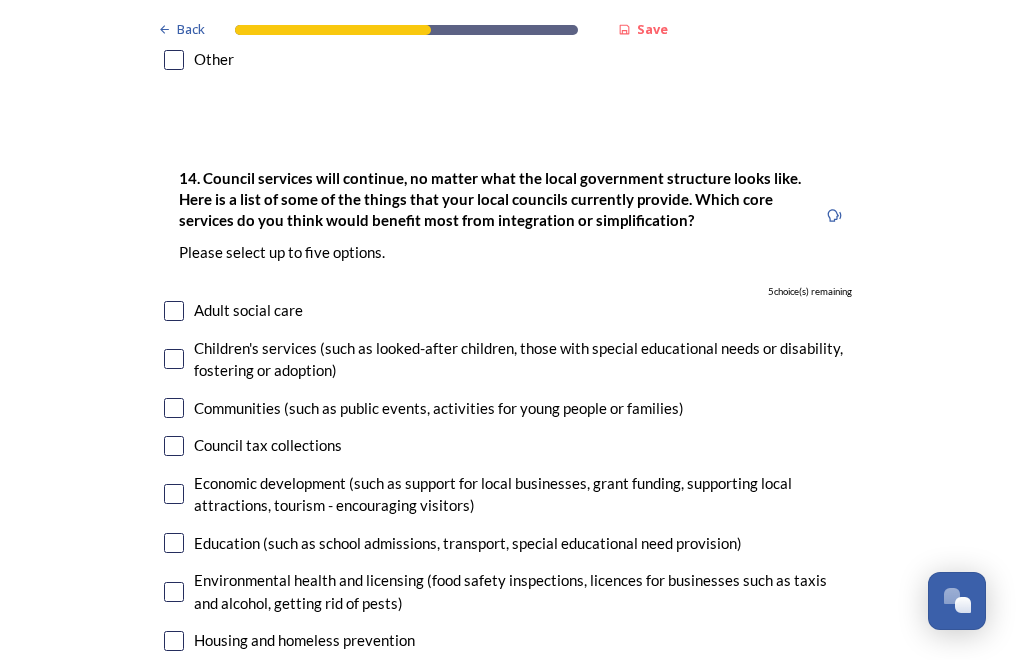 scroll, scrollTop: 4700, scrollLeft: 0, axis: vertical 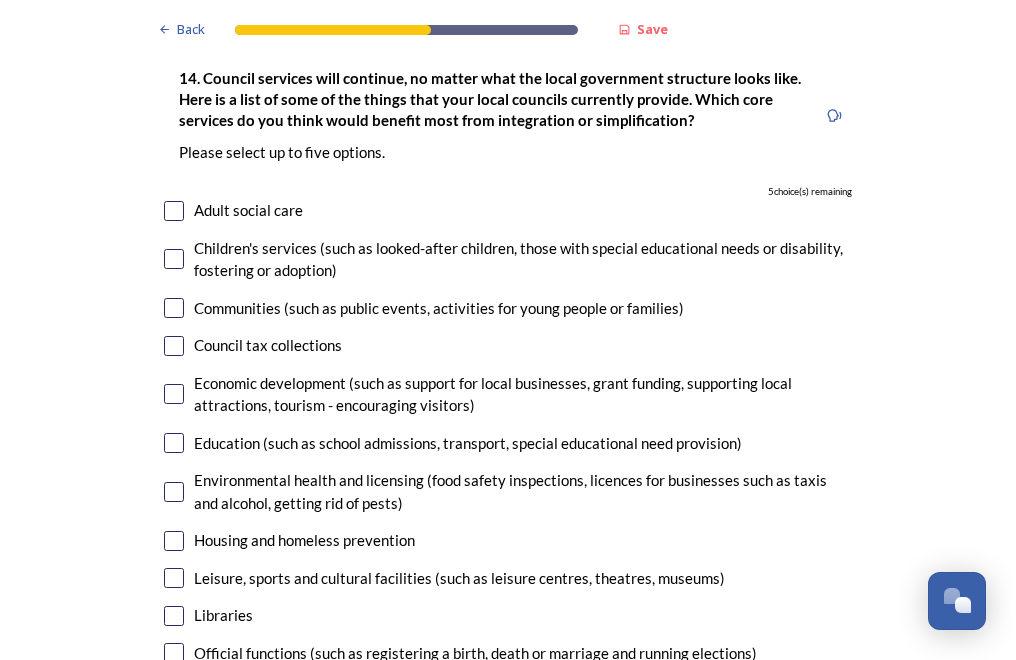 click at bounding box center (174, 394) 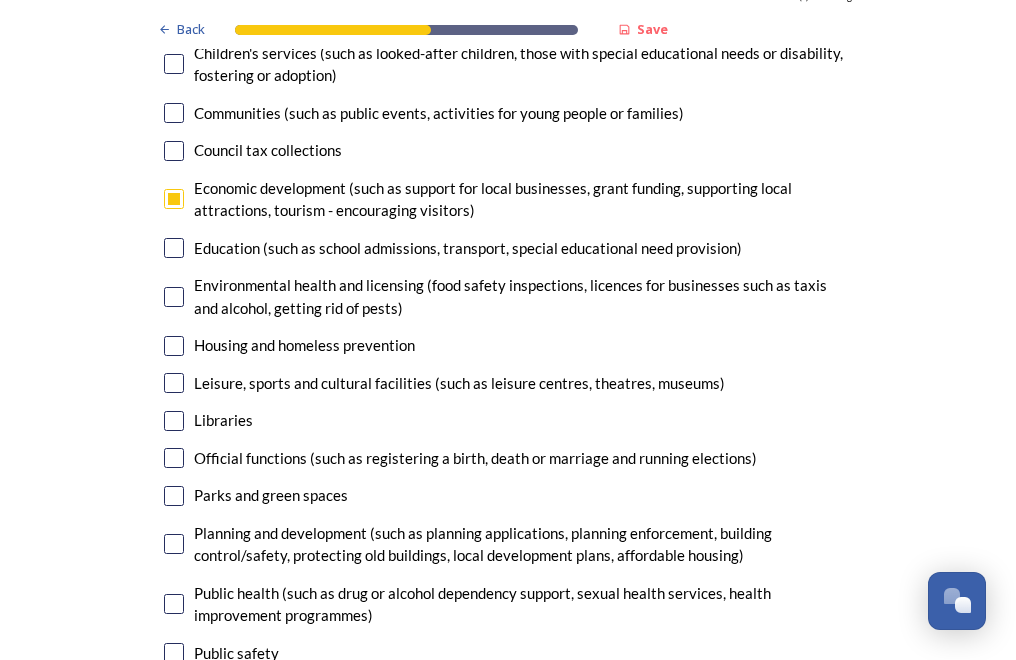 scroll, scrollTop: 4900, scrollLeft: 0, axis: vertical 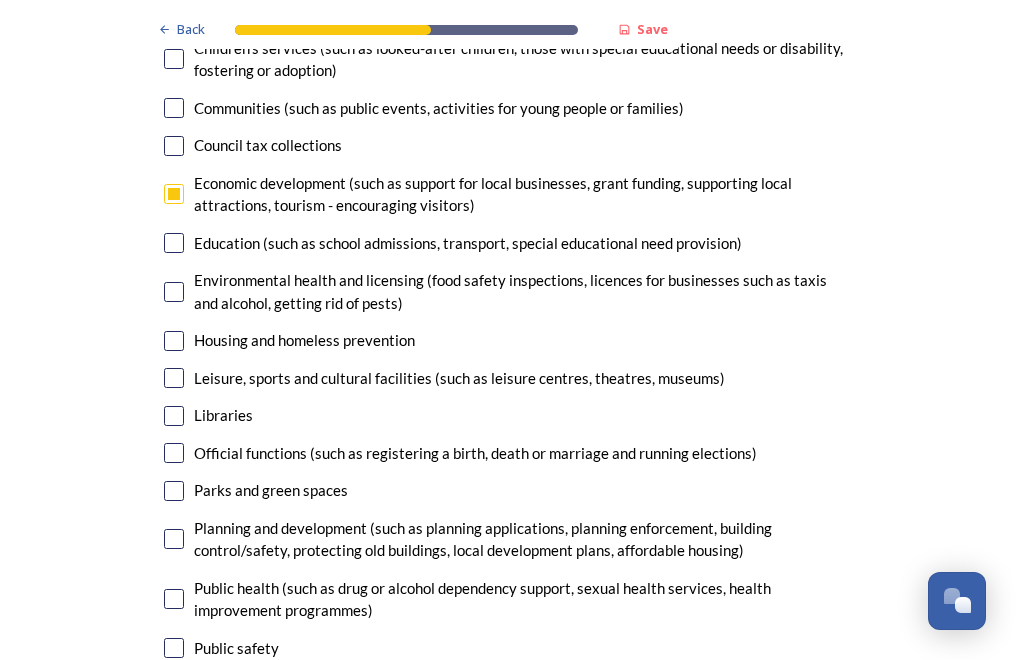 click at bounding box center (174, 243) 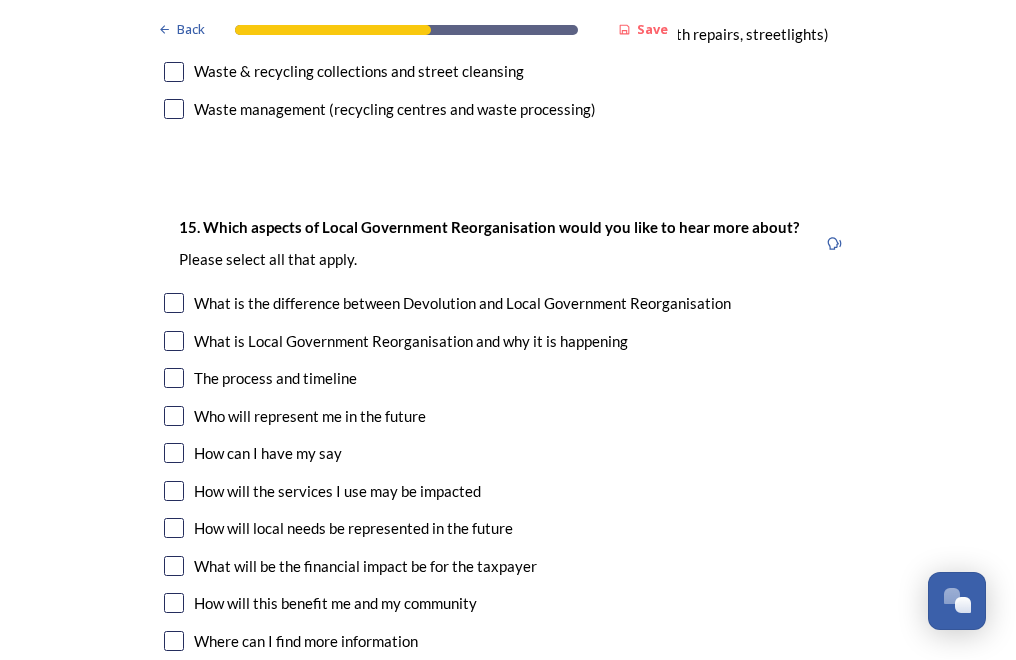 scroll, scrollTop: 5600, scrollLeft: 0, axis: vertical 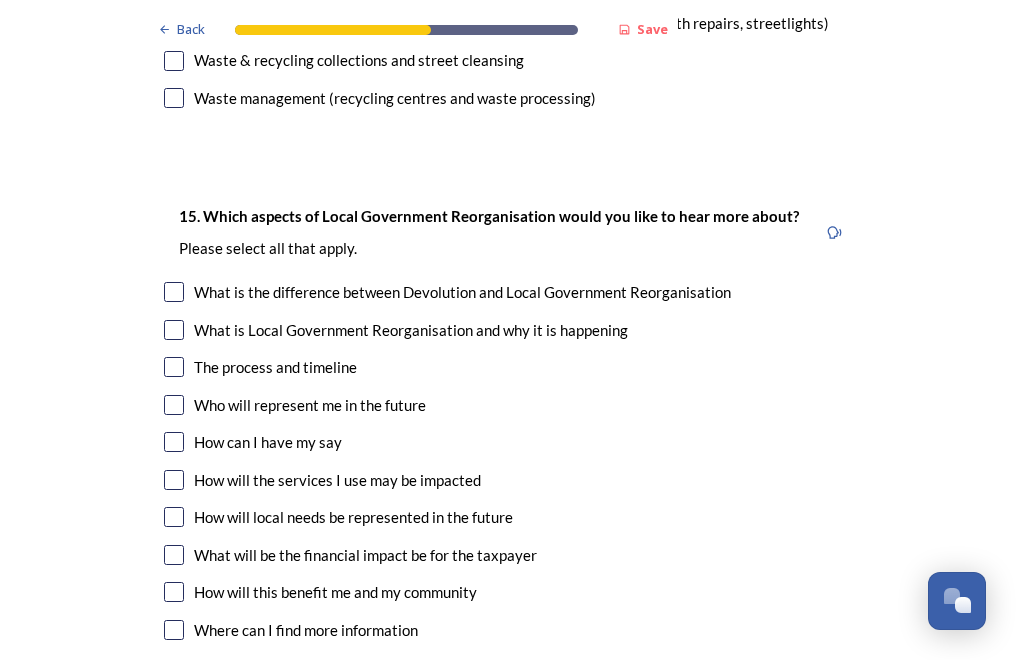 click at bounding box center (174, 292) 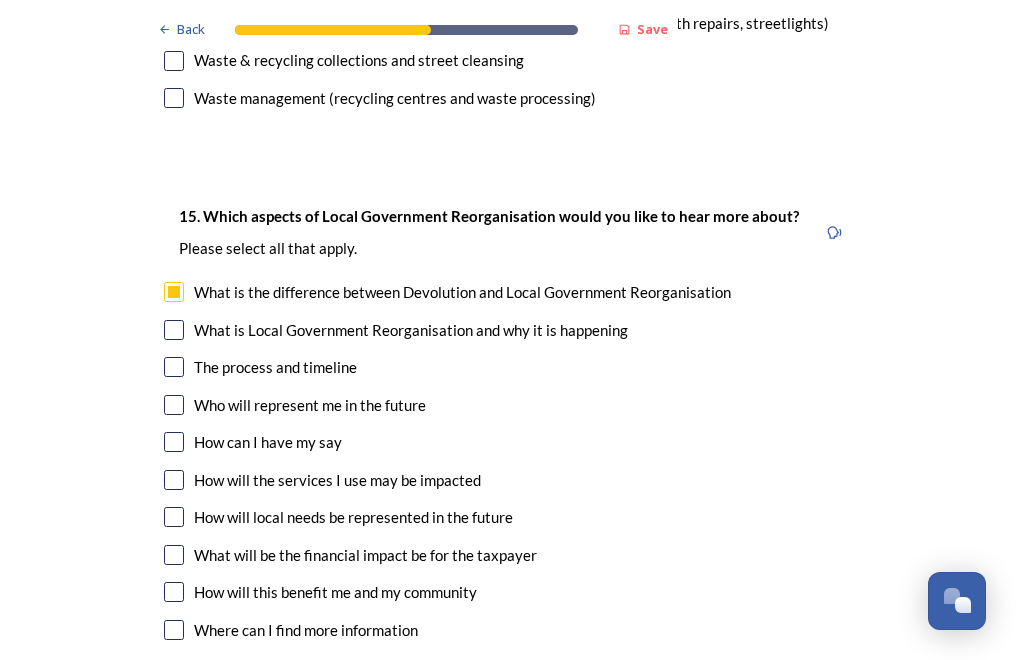 click on "15. Which aspects of Local Government Reorganisation would you like to hear more about? ﻿Please select all that apply.   What is the difference between Devolution and Local Government Reorganisation What is Local Government Reorganisation and why it is happening The process and timeline Who will represent me in the future How can I have my say How will the services I use may be impacted How will local needs be represented in the future What will be the financial impact be for the taxpayer How will this benefit me and my community Where can I find more information" at bounding box center (508, 425) 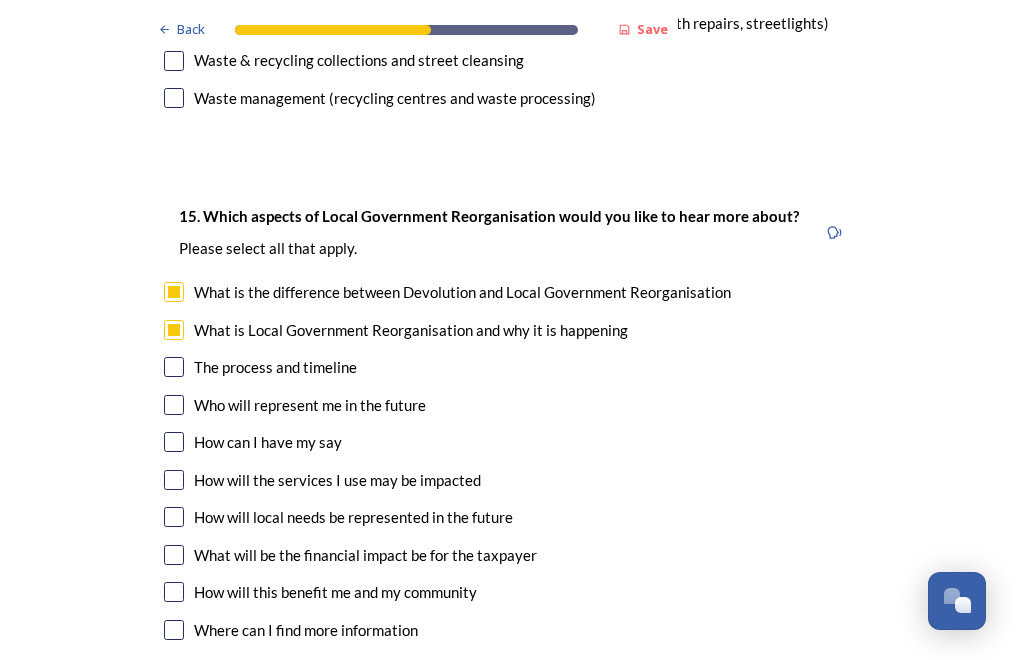 click at bounding box center (174, 367) 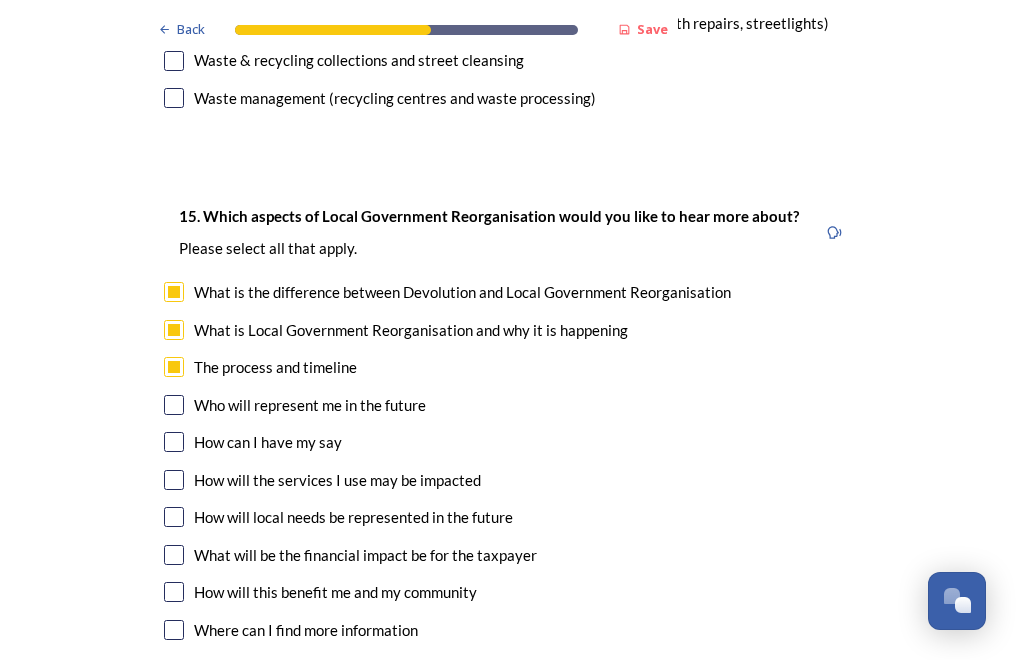 click at bounding box center [174, 405] 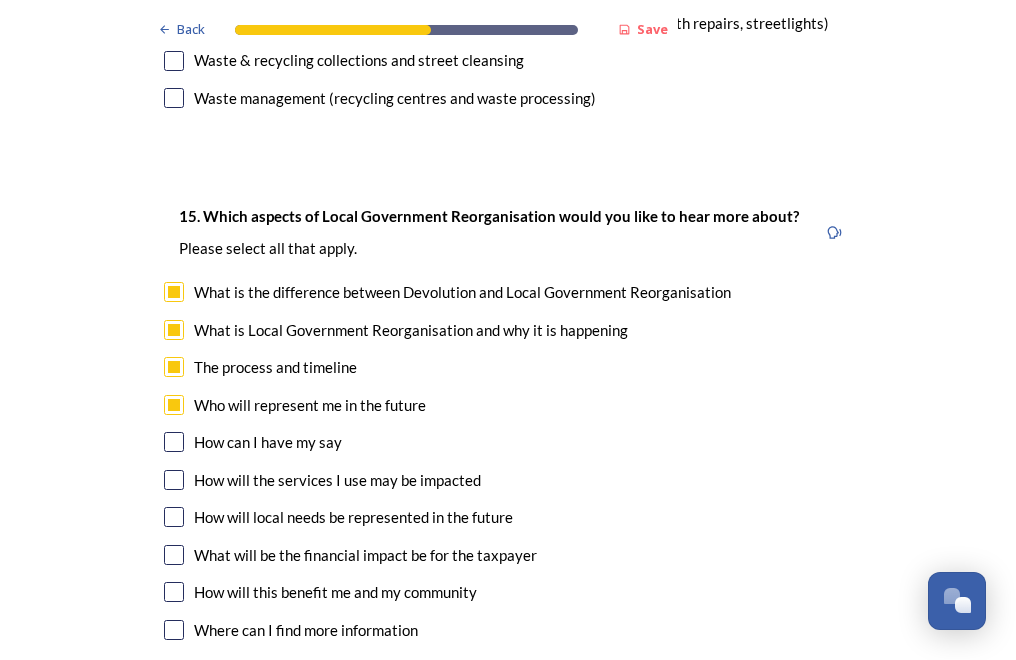 click at bounding box center [174, 442] 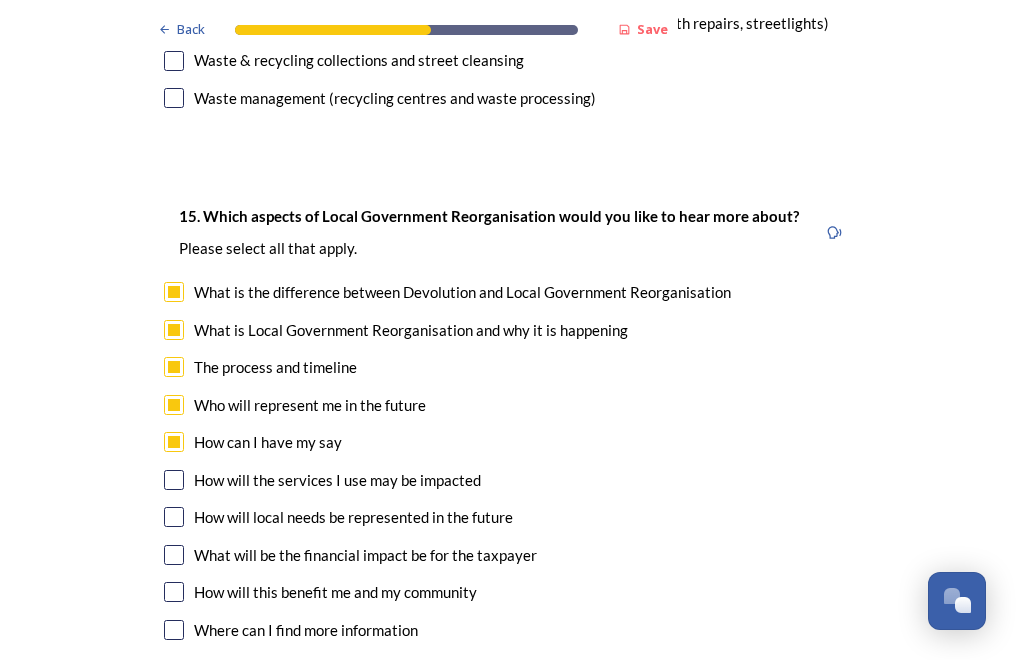 click at bounding box center [174, 480] 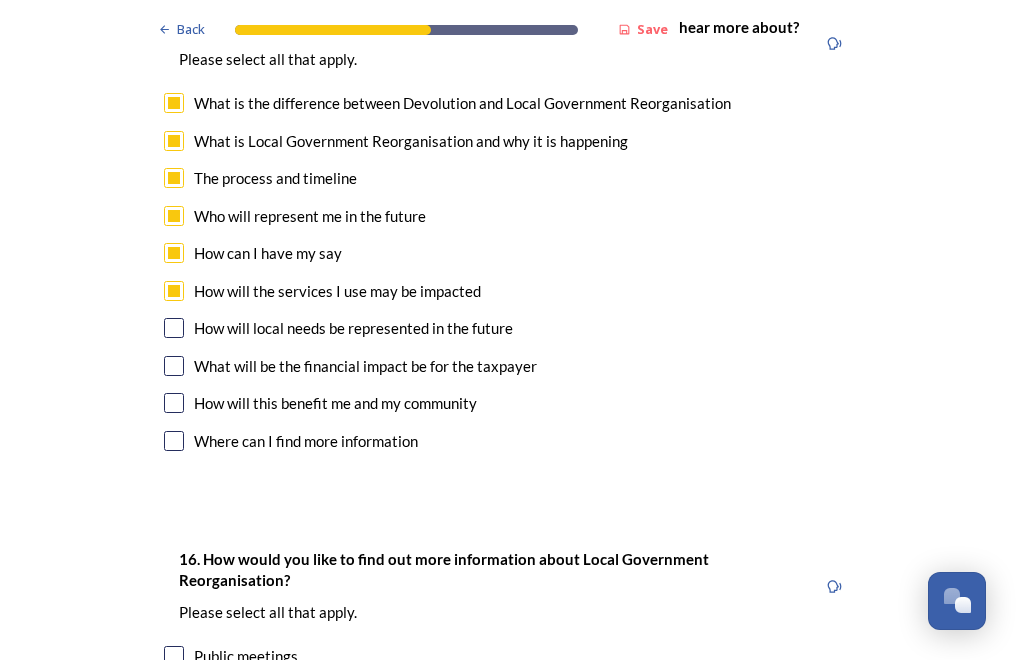 scroll, scrollTop: 5800, scrollLeft: 0, axis: vertical 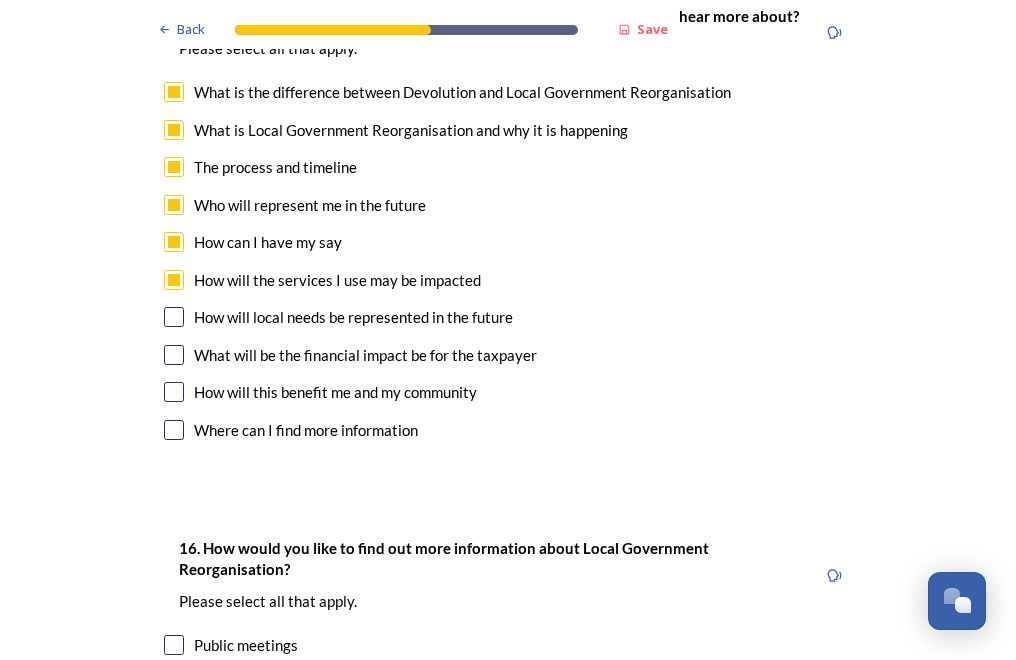 click at bounding box center [174, 317] 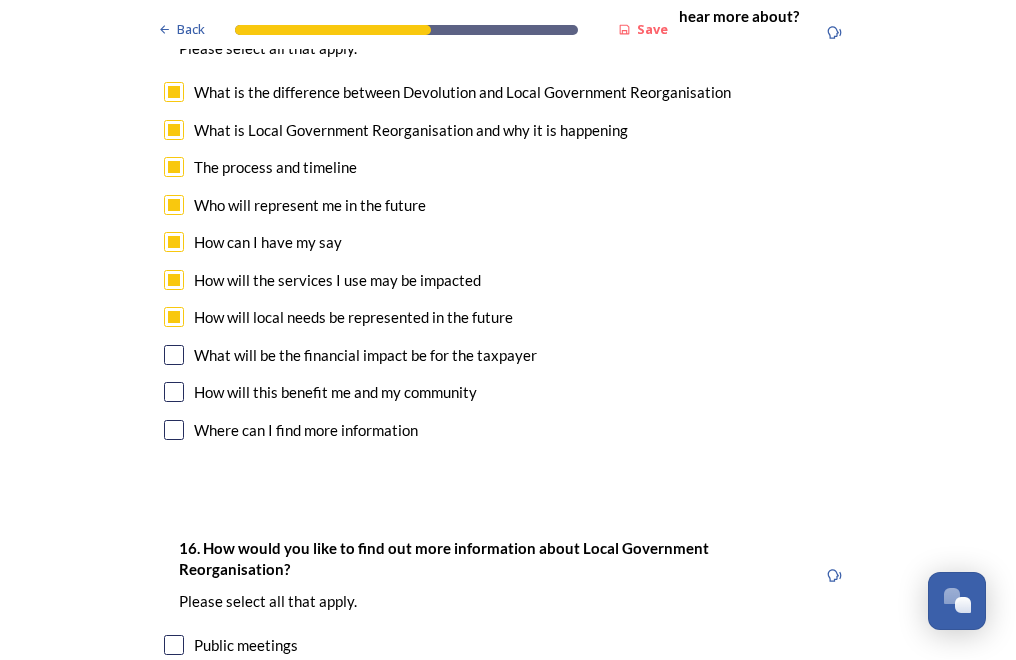 click at bounding box center [174, 355] 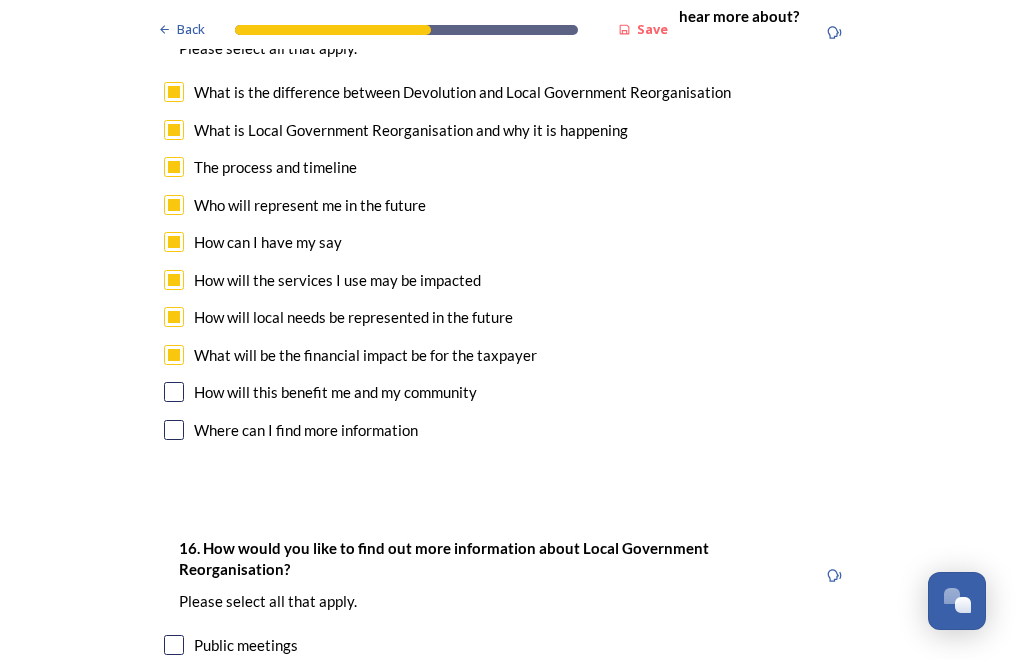 click at bounding box center (174, 392) 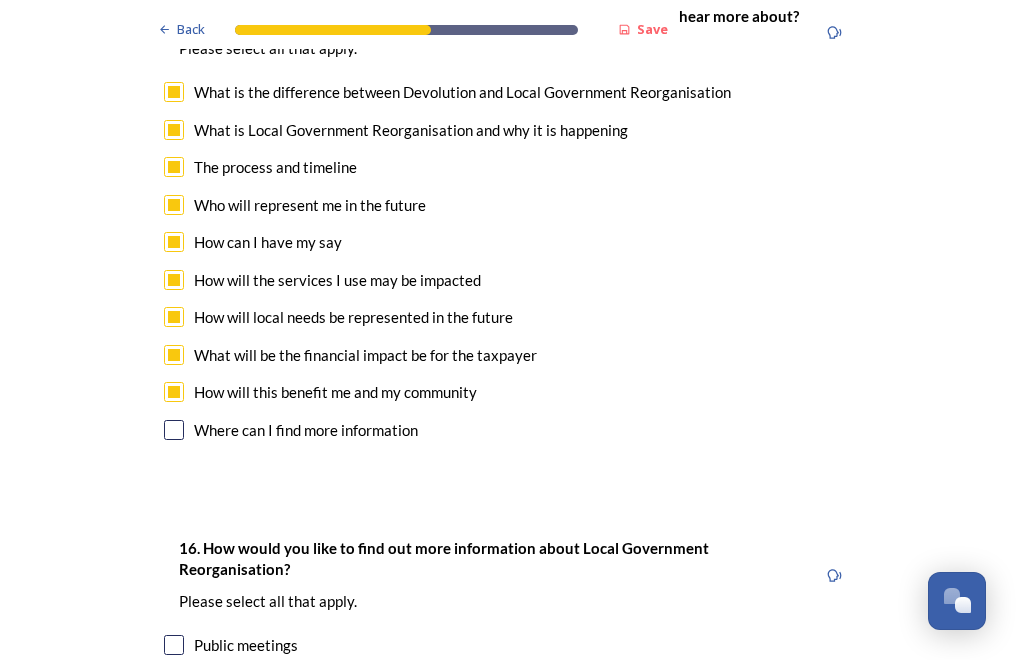 click at bounding box center [174, 430] 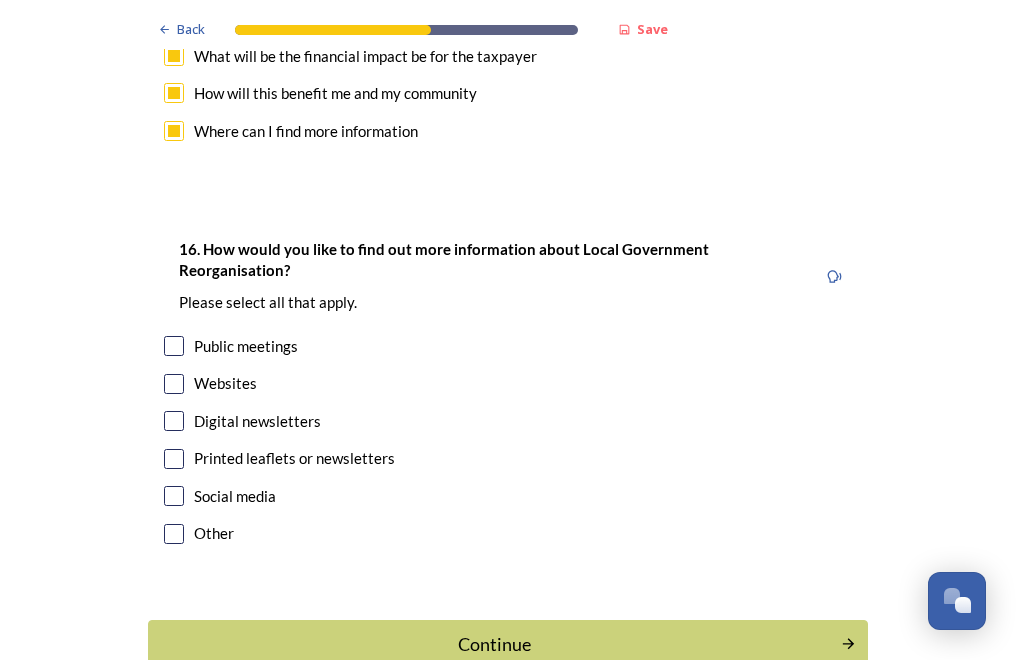 scroll, scrollTop: 6100, scrollLeft: 0, axis: vertical 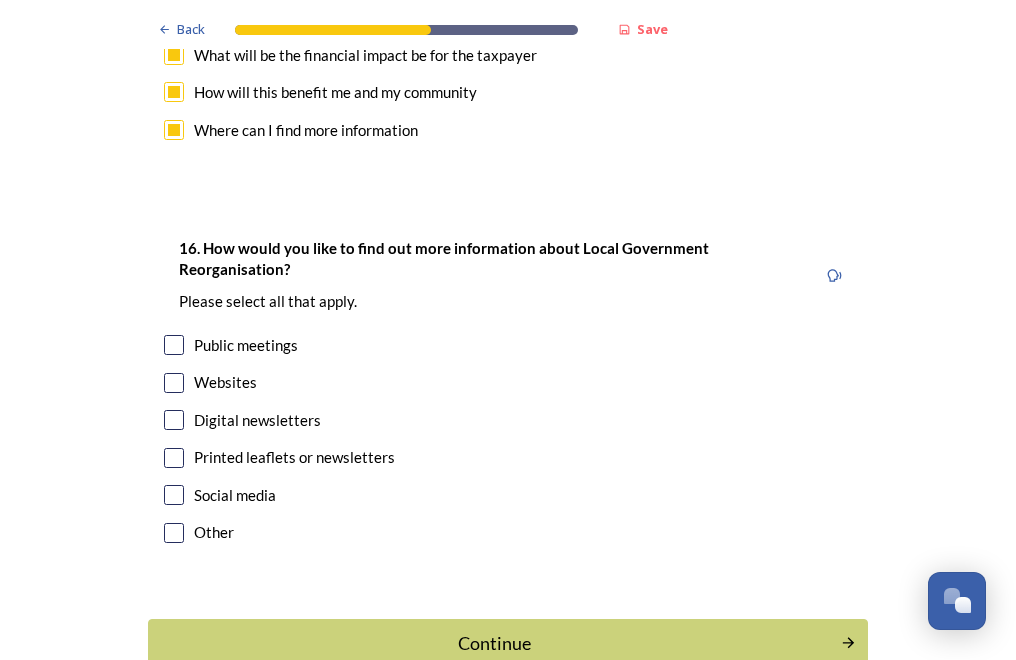 click on "Other" at bounding box center (214, 532) 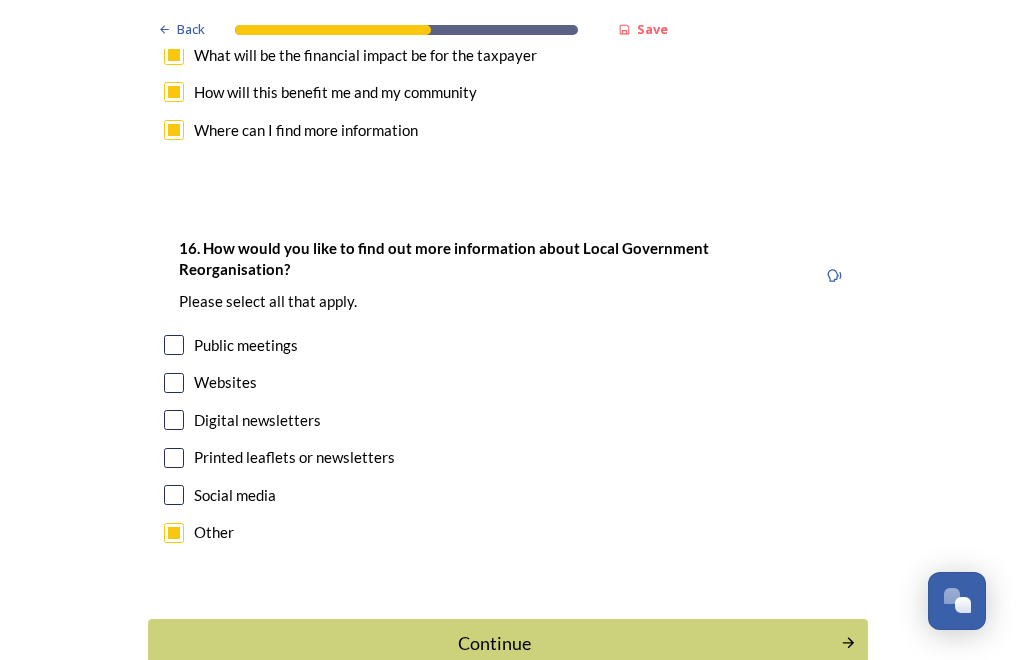 checkbox on "true" 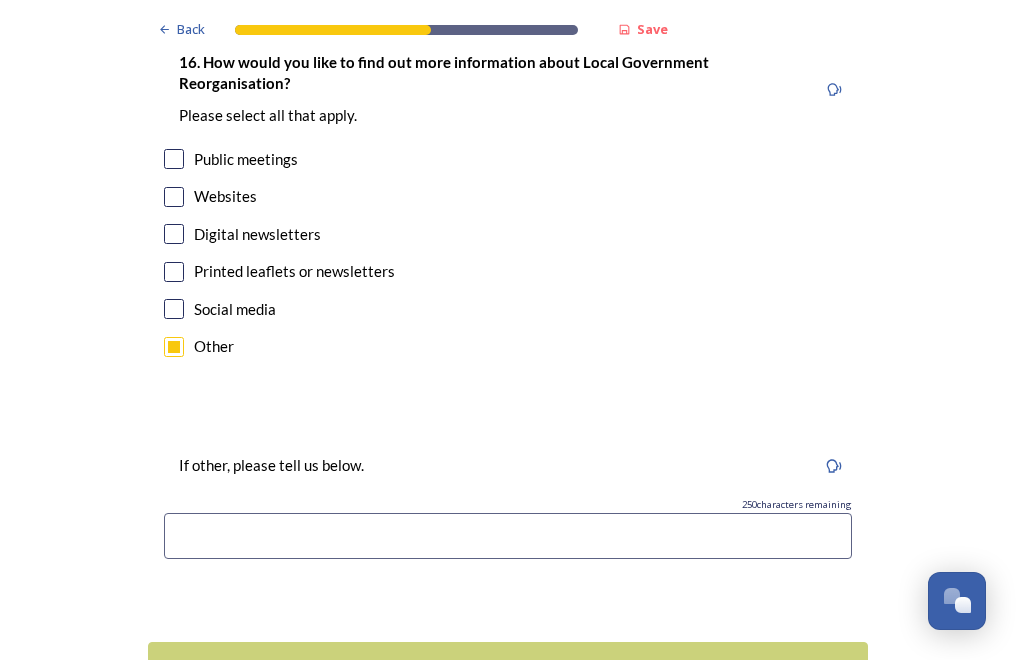 scroll, scrollTop: 6300, scrollLeft: 0, axis: vertical 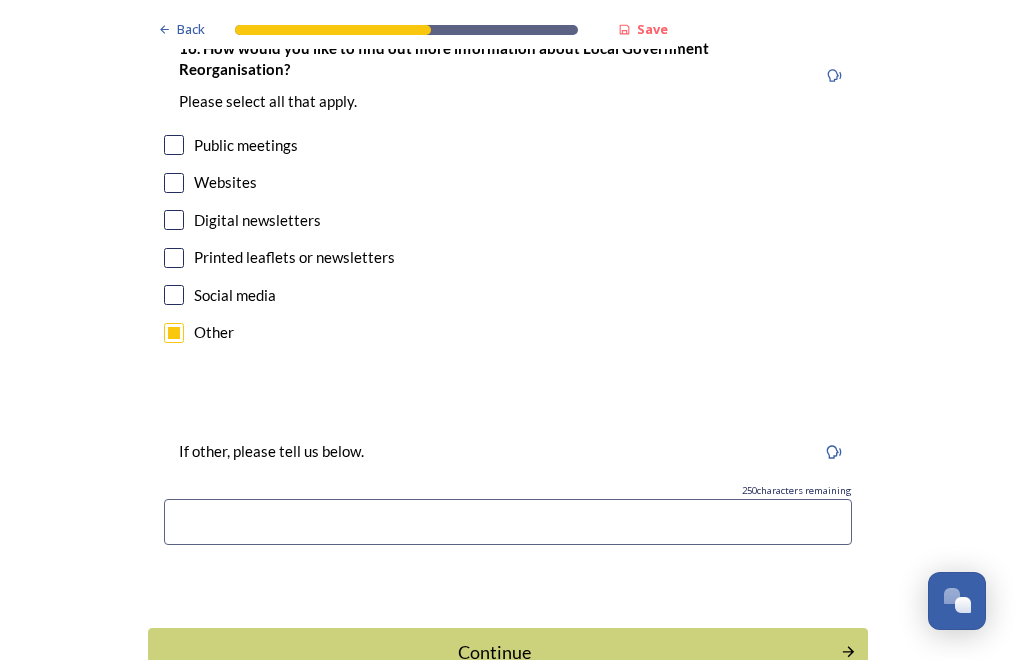 click on "Digital newsletters" at bounding box center (257, 220) 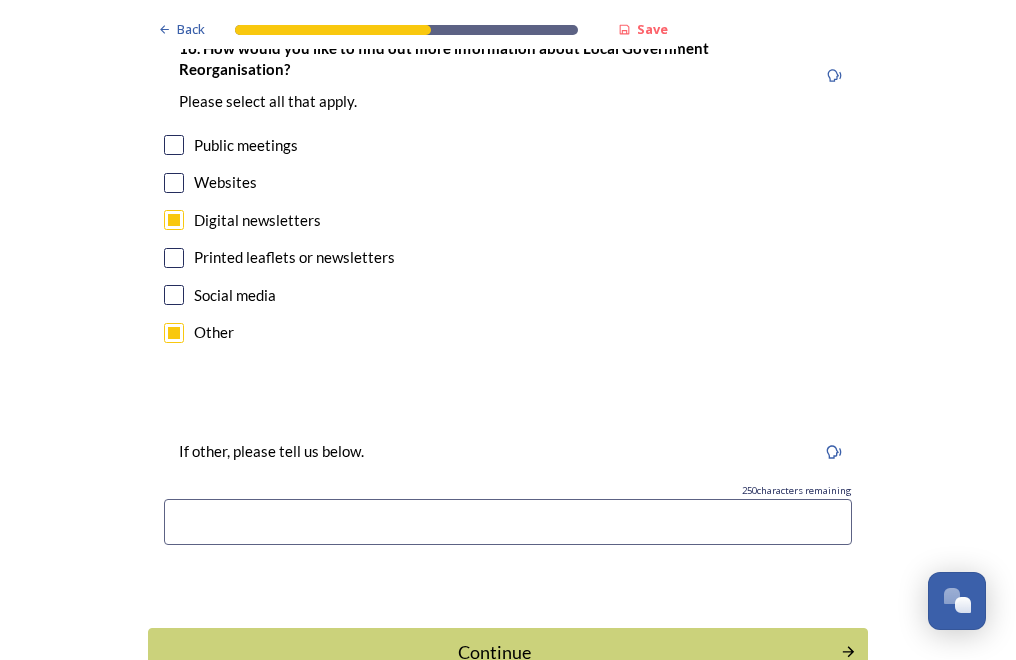 click on "Digital newsletters" at bounding box center [508, 220] 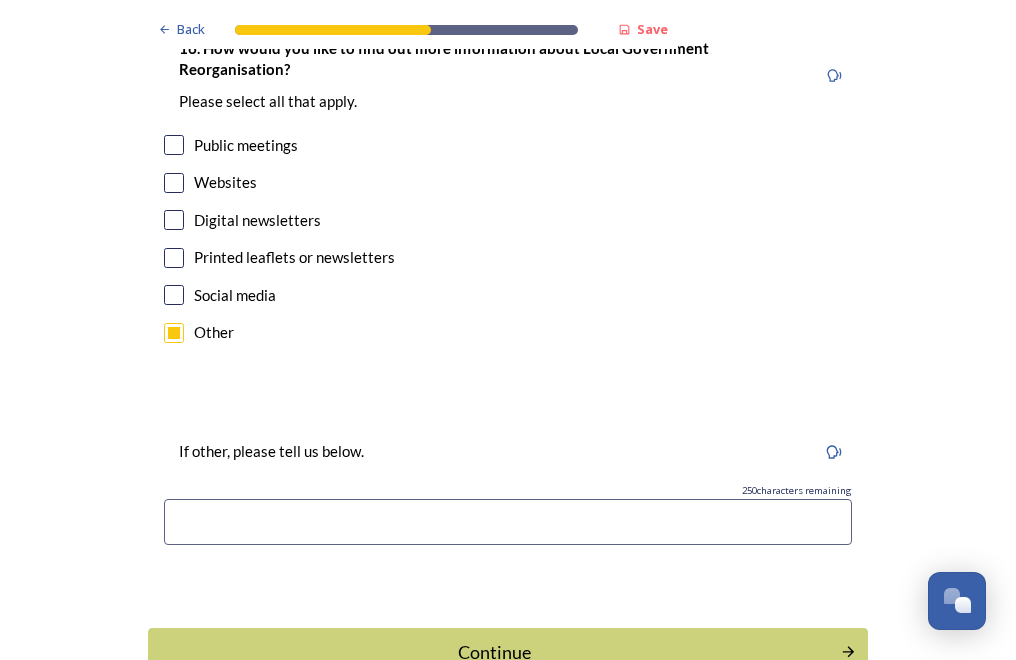 click at bounding box center (174, 220) 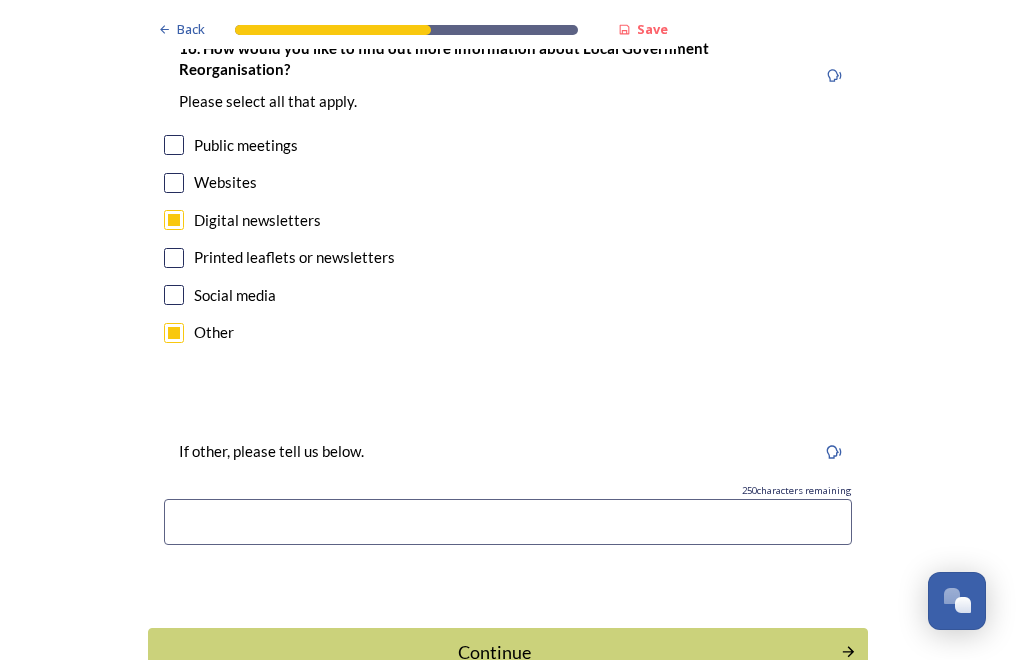 click at bounding box center (174, 333) 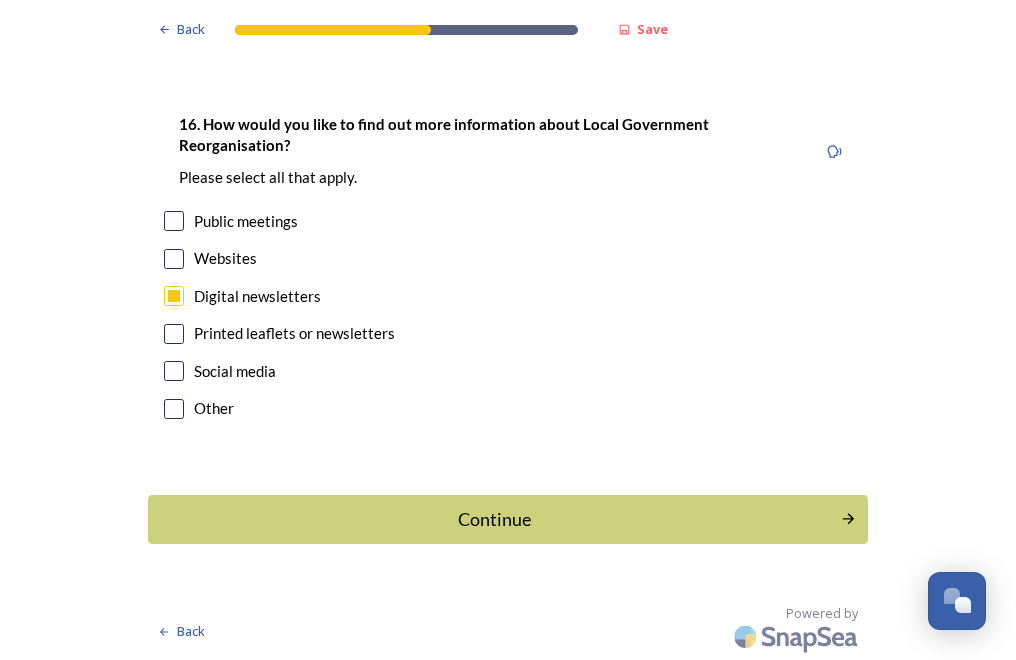 scroll, scrollTop: 6223, scrollLeft: 0, axis: vertical 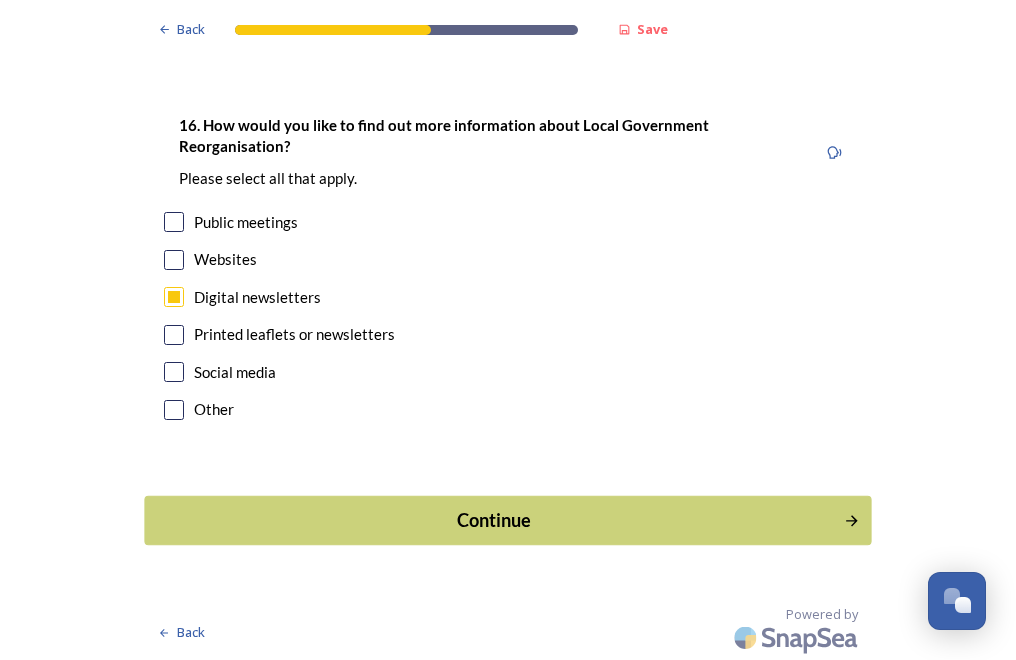 click on "Continue" at bounding box center [494, 520] 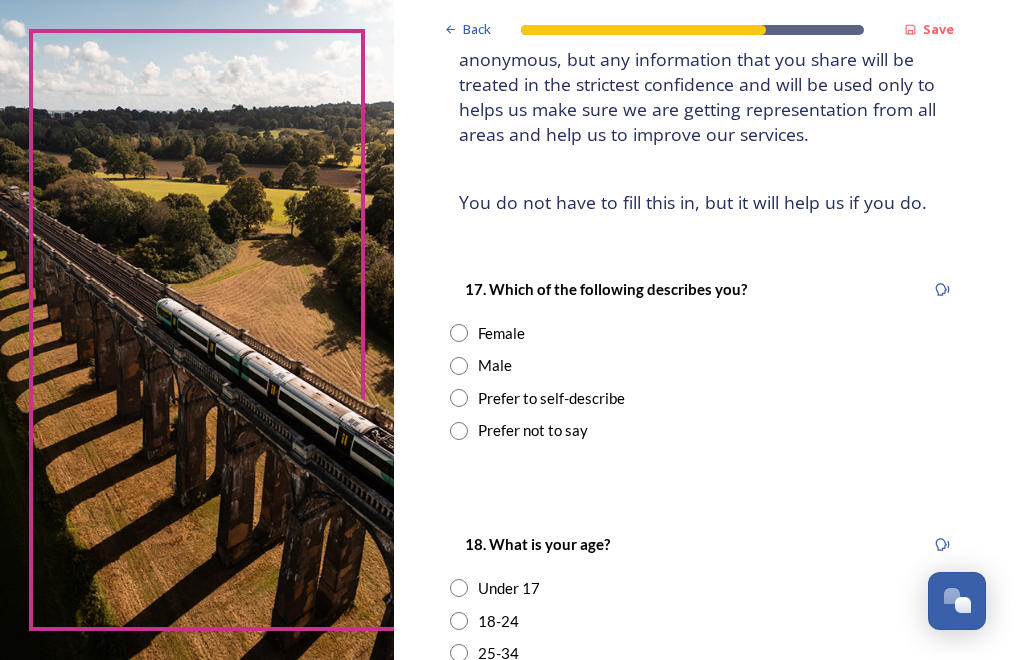 click on "Male" at bounding box center (495, 365) 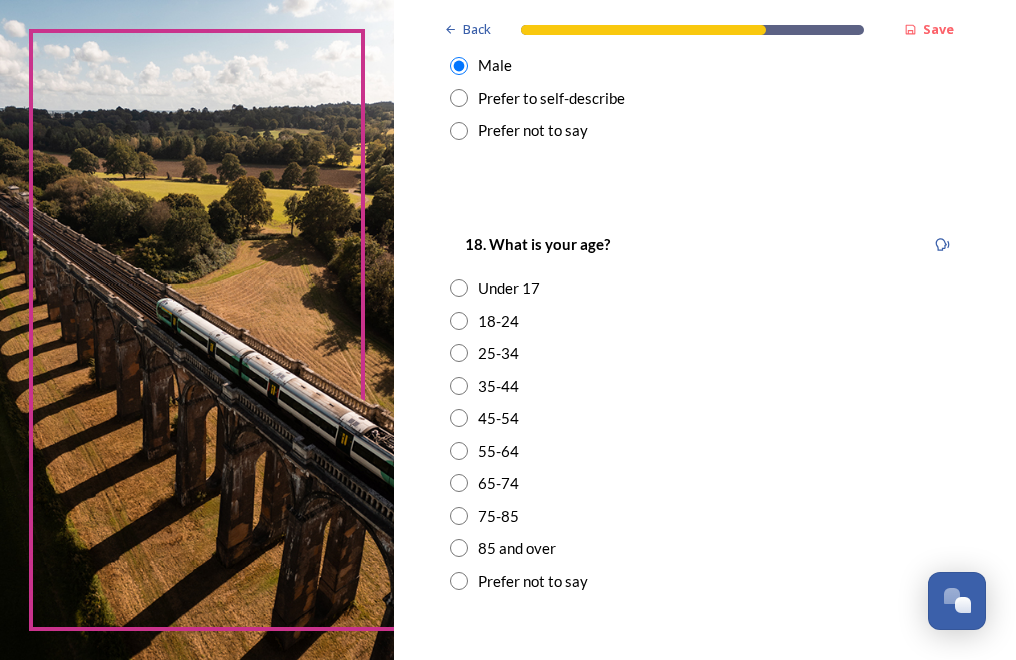 click on "18-24" at bounding box center (498, 321) 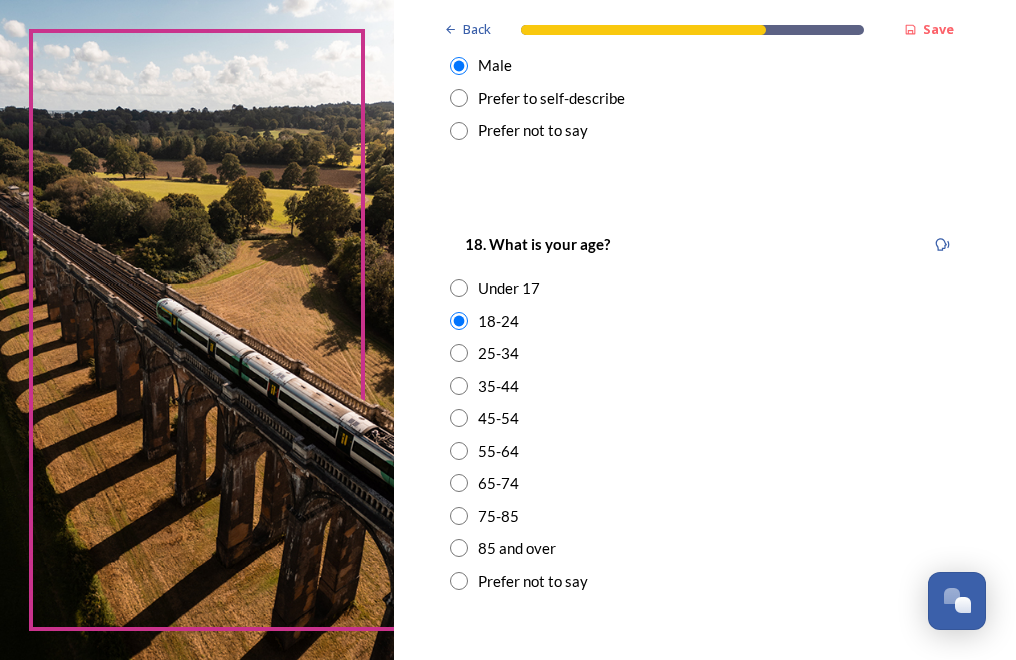 scroll, scrollTop: 900, scrollLeft: 0, axis: vertical 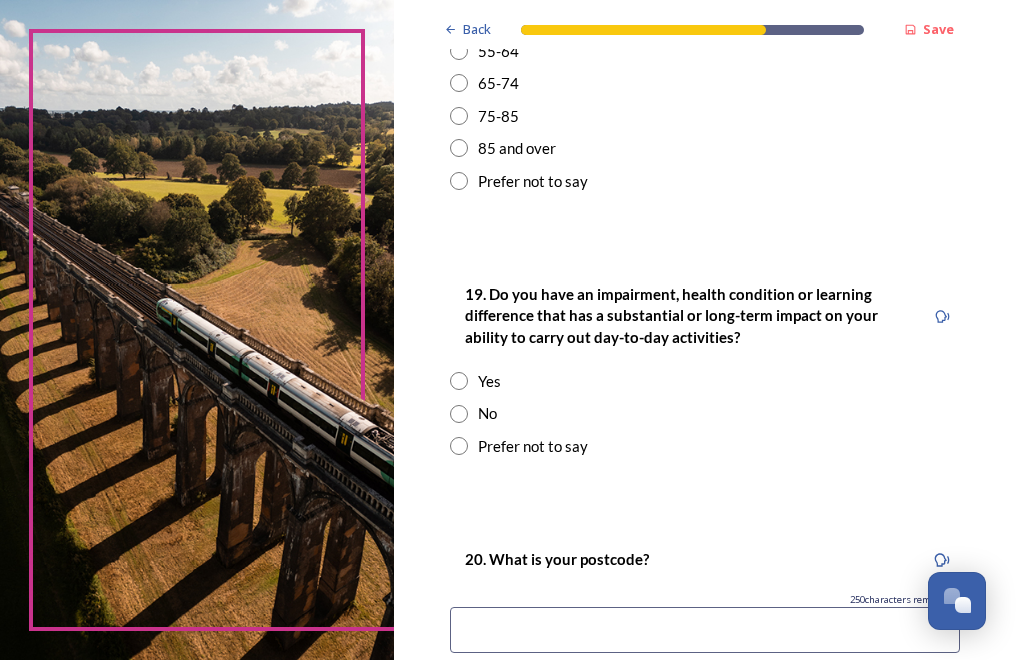click on "No" at bounding box center (487, 413) 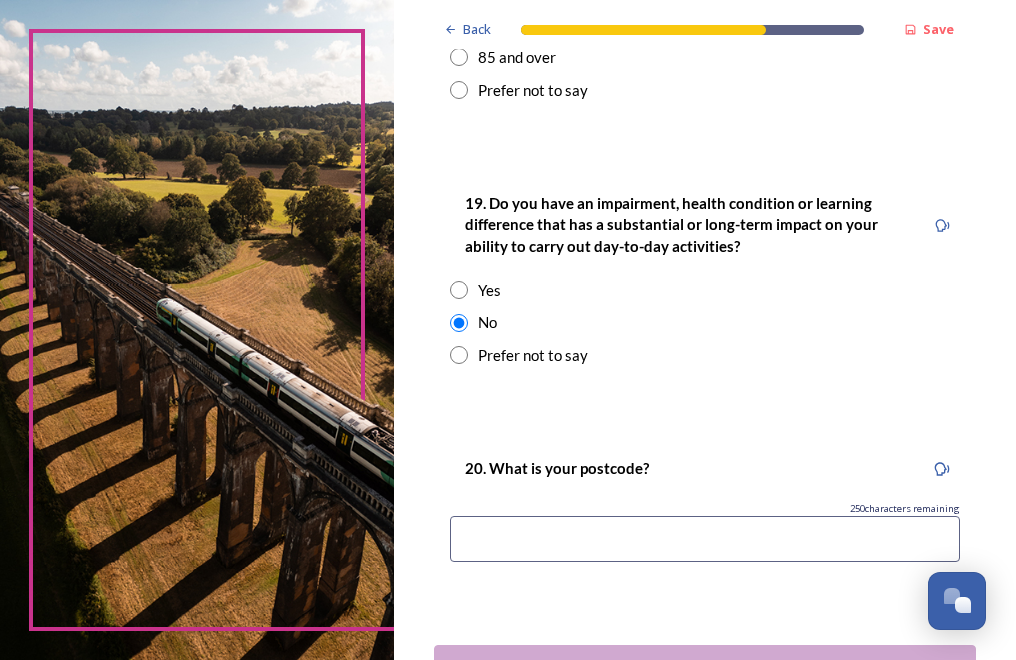 scroll, scrollTop: 1140, scrollLeft: 0, axis: vertical 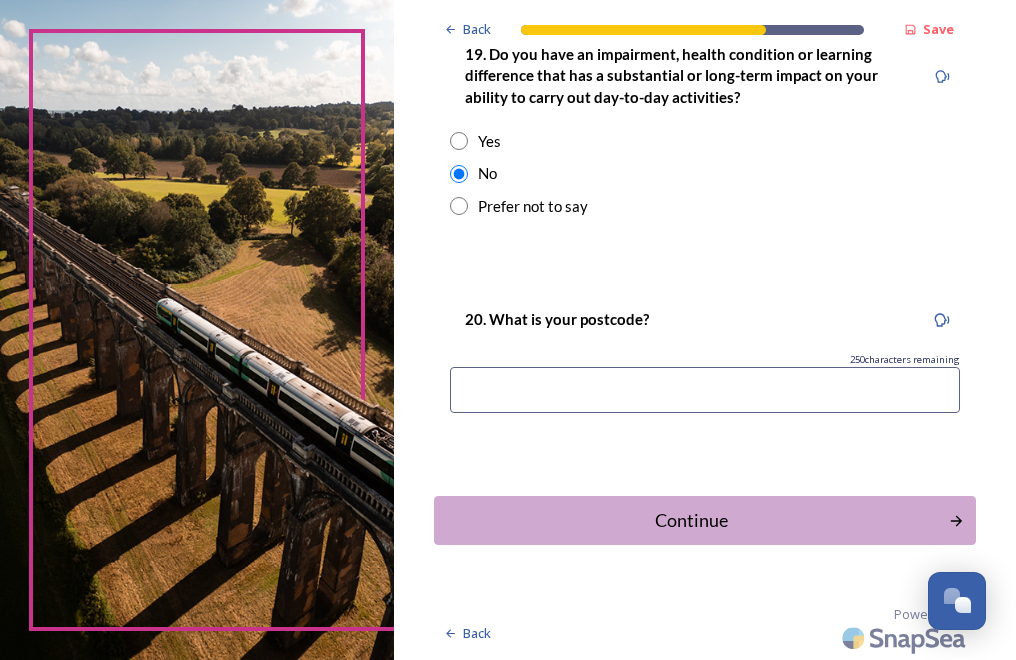 click at bounding box center (705, 390) 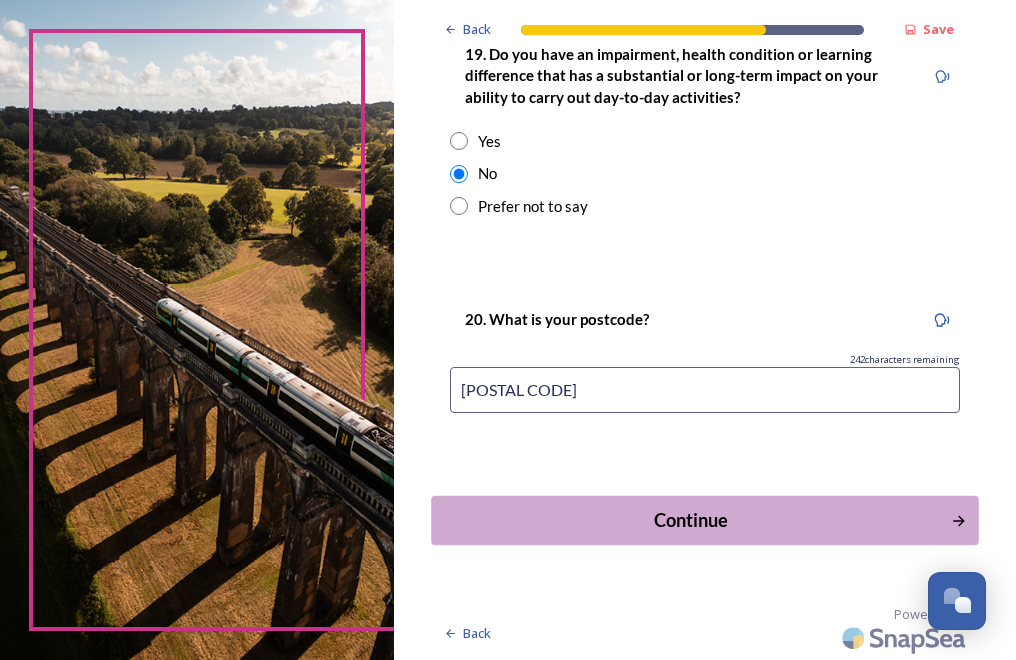 type on "[POSTAL CODE]" 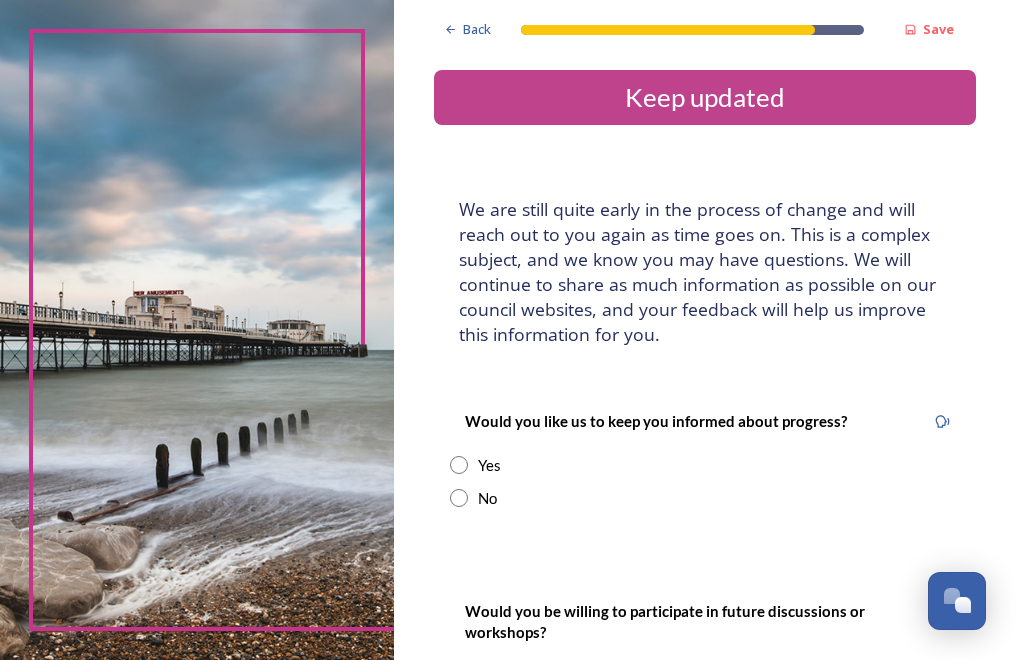 click on "Yes" at bounding box center [489, 465] 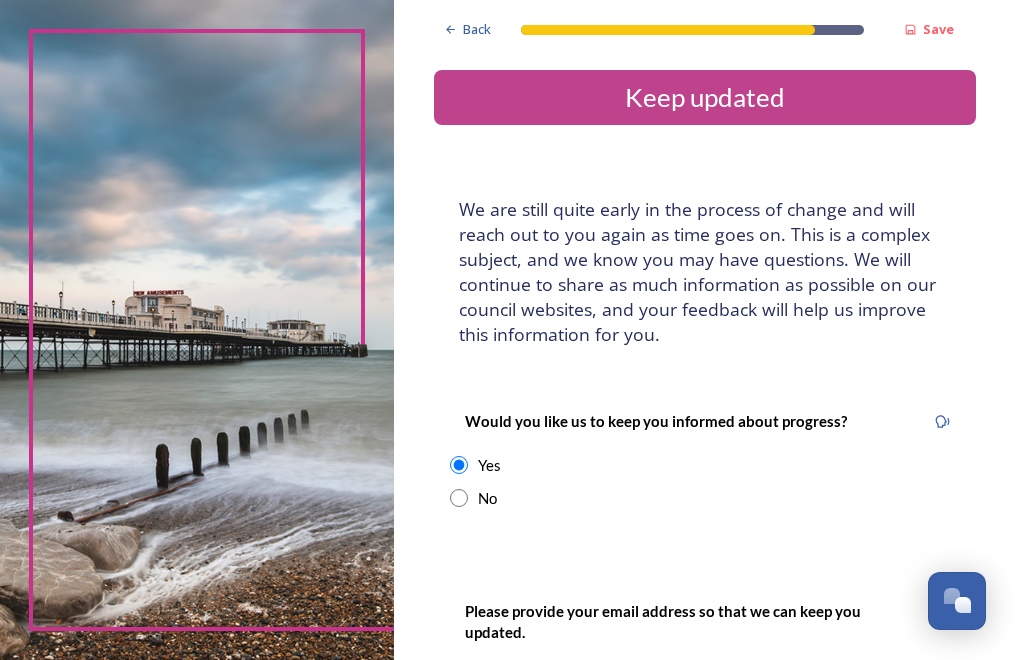 scroll, scrollTop: 300, scrollLeft: 0, axis: vertical 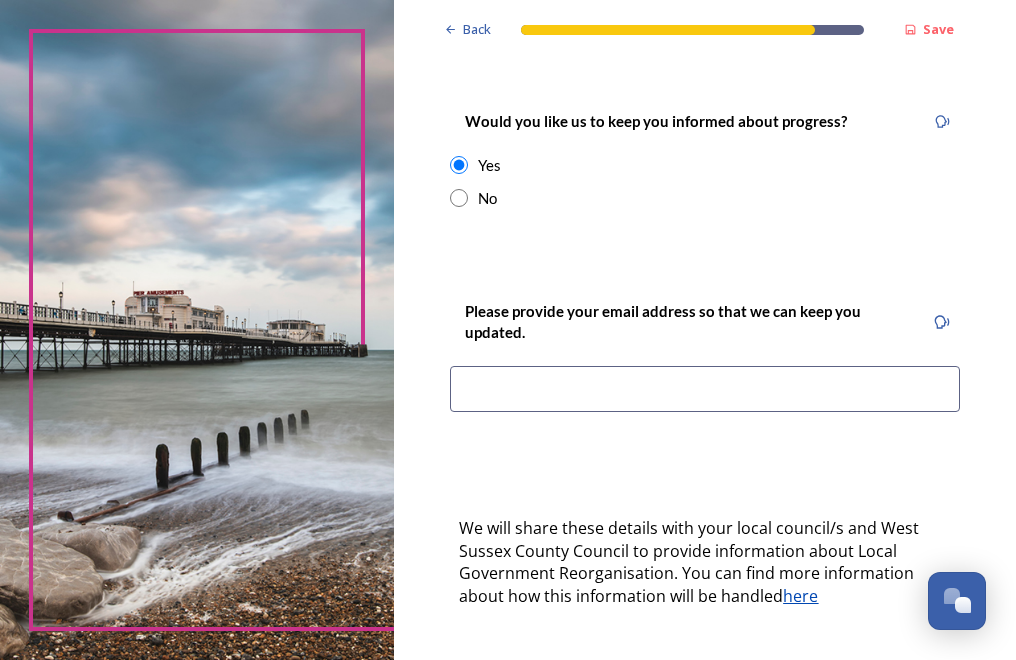 click at bounding box center [705, 389] 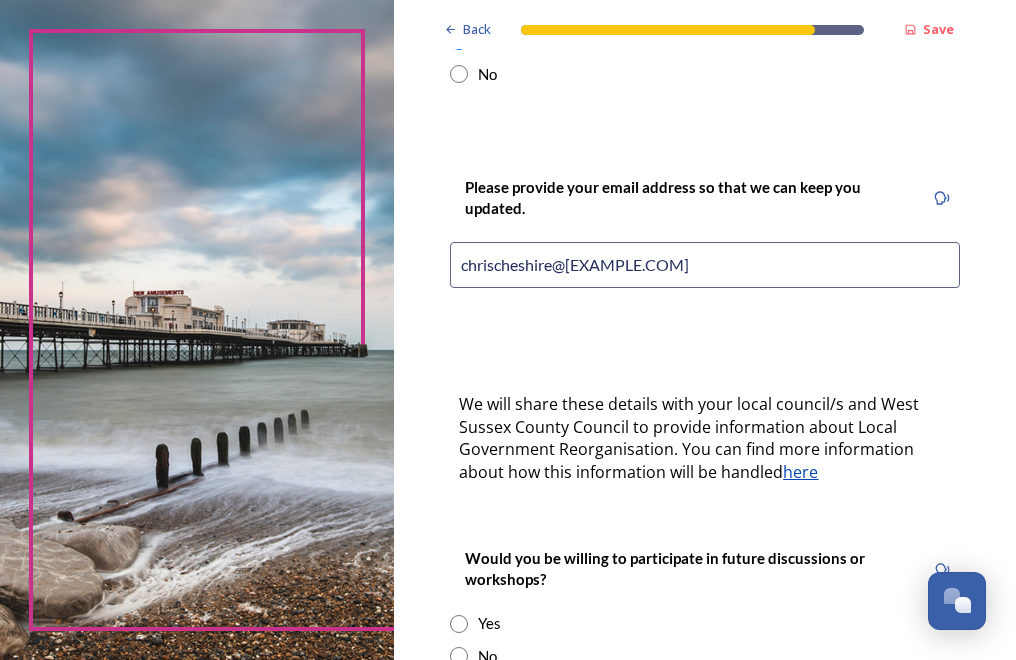 scroll, scrollTop: 600, scrollLeft: 0, axis: vertical 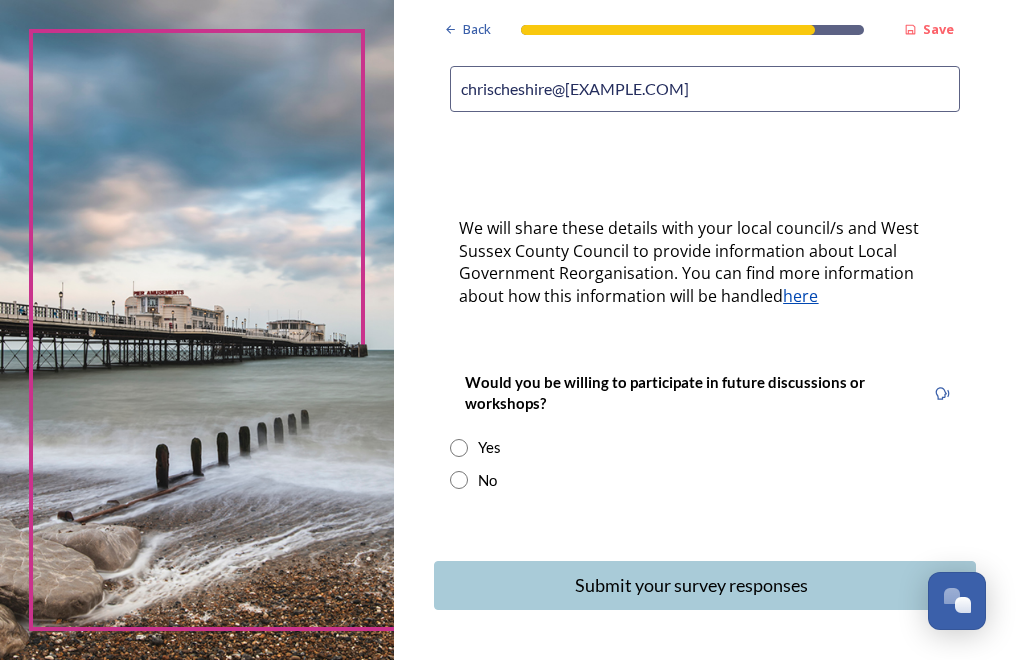 type on "chrischeshire@[EXAMPLE.COM]" 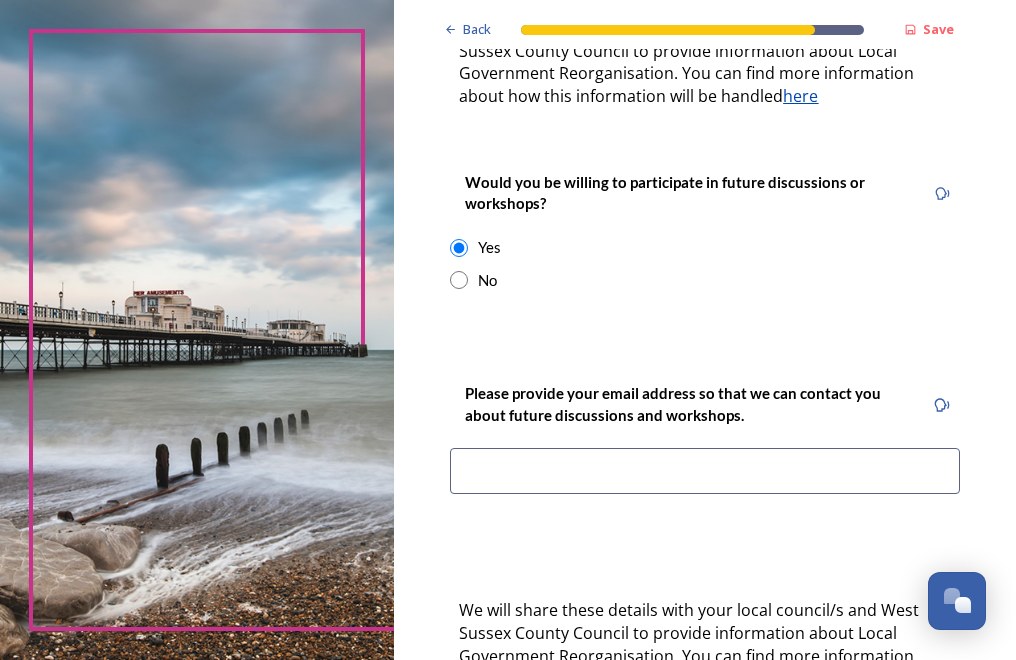 click on "No" at bounding box center [705, 280] 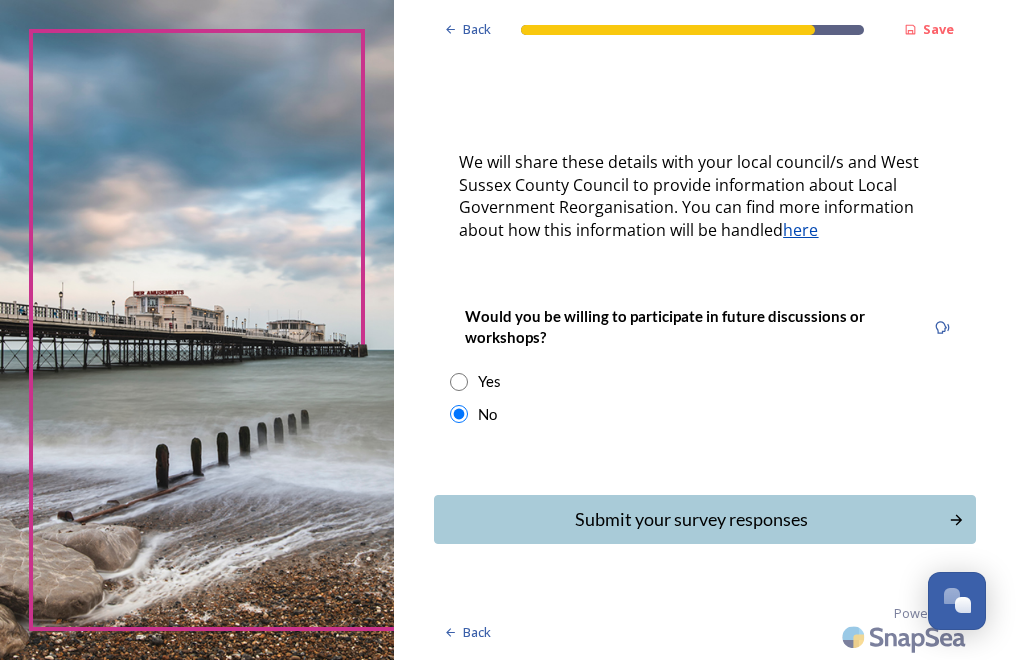 scroll, scrollTop: 665, scrollLeft: 0, axis: vertical 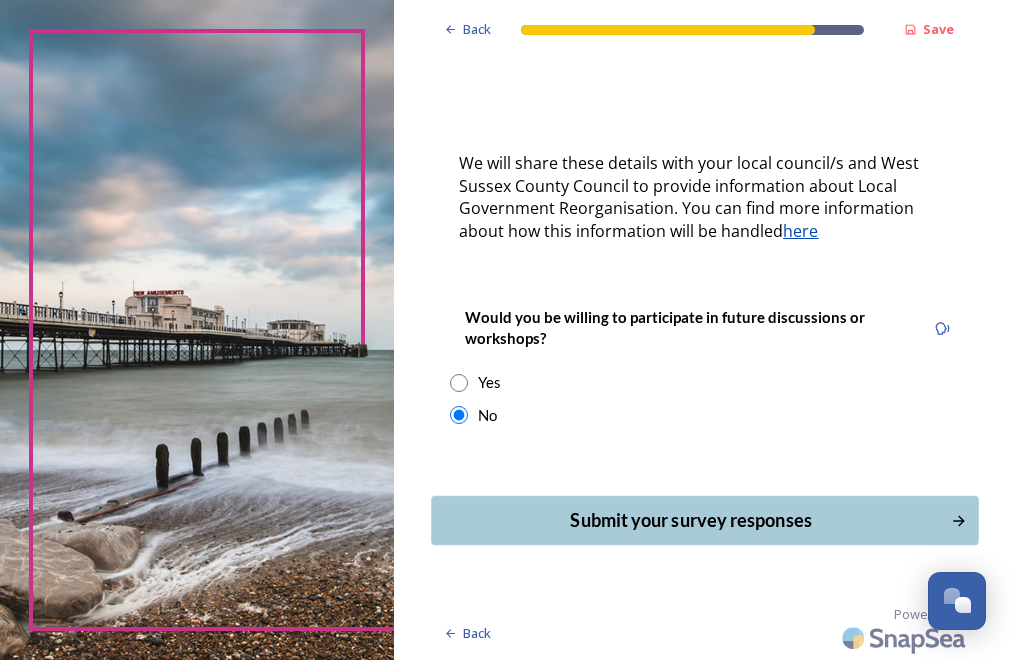 click on "Submit your survey responses" at bounding box center (691, 520) 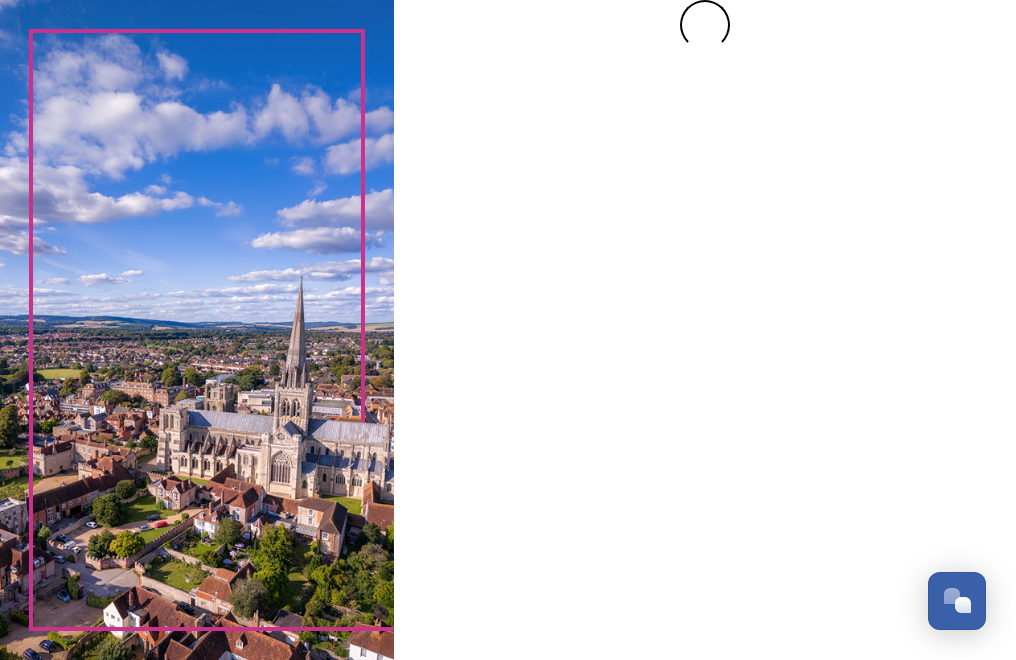 scroll, scrollTop: 0, scrollLeft: 0, axis: both 